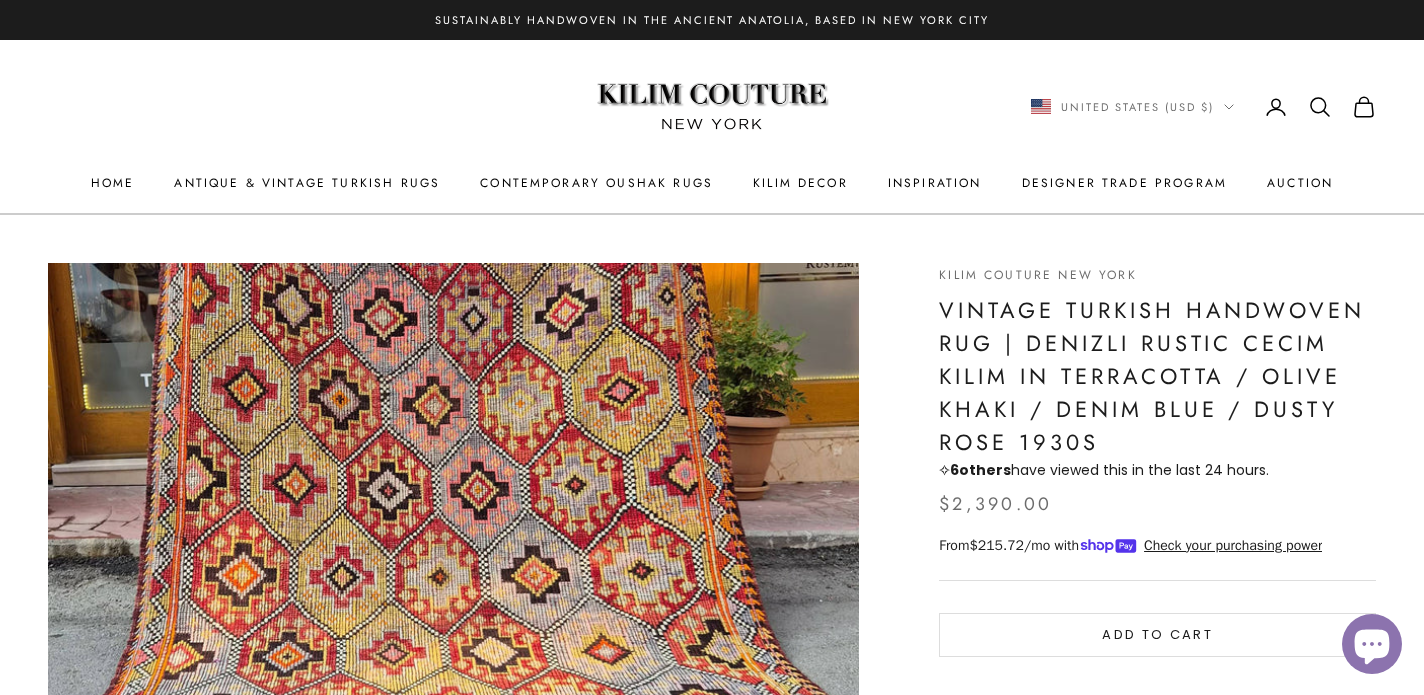 scroll, scrollTop: 36, scrollLeft: 0, axis: vertical 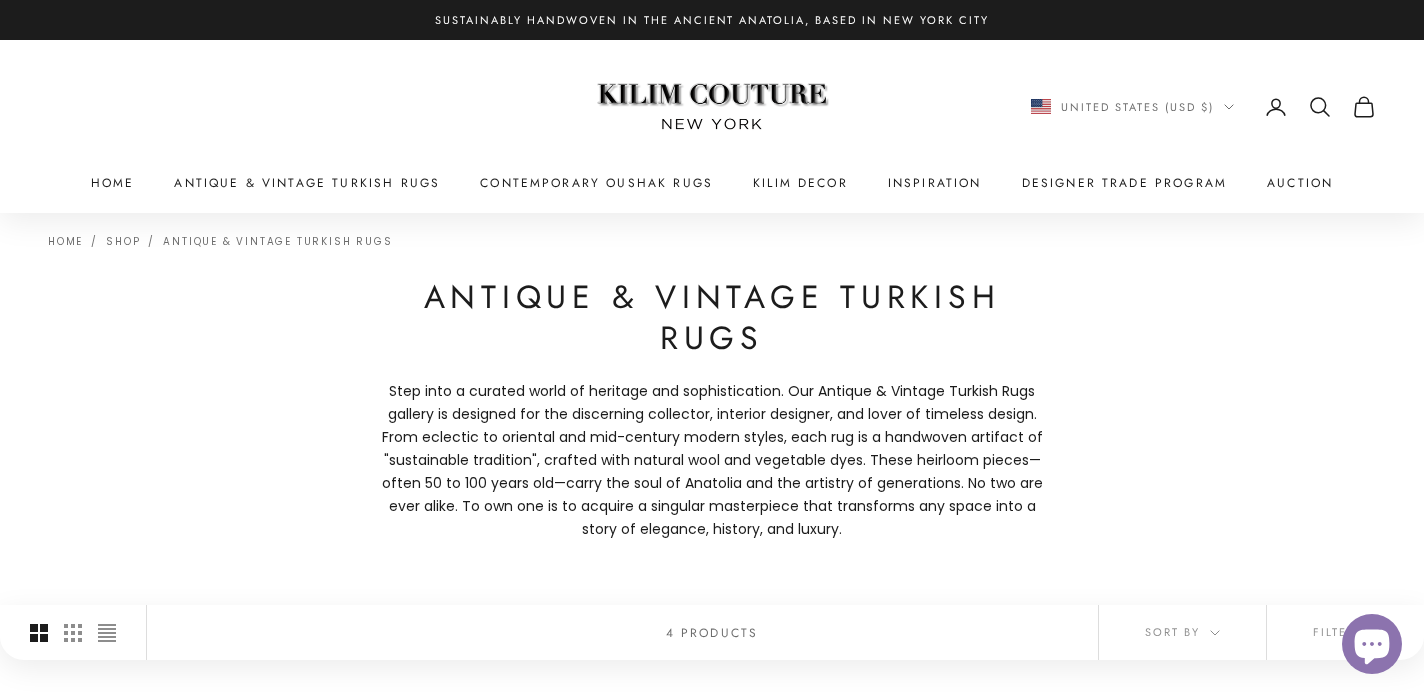 click 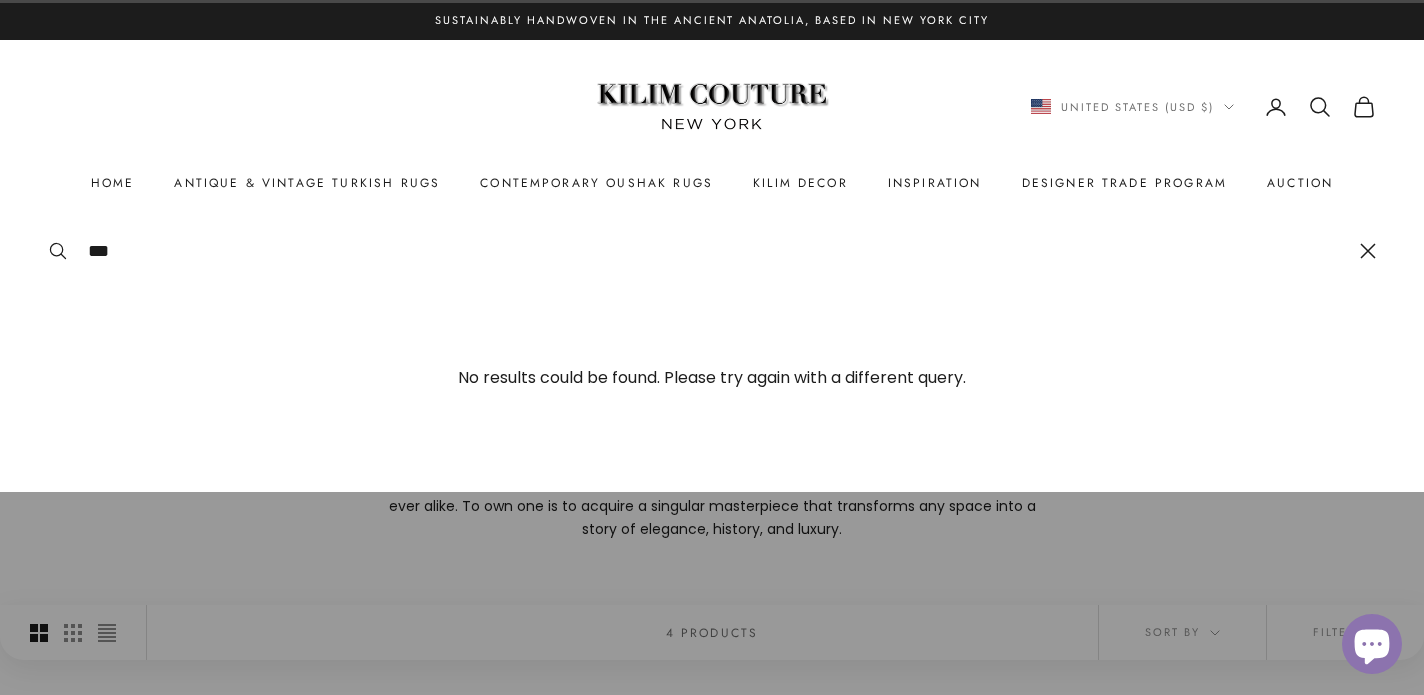 type on "***" 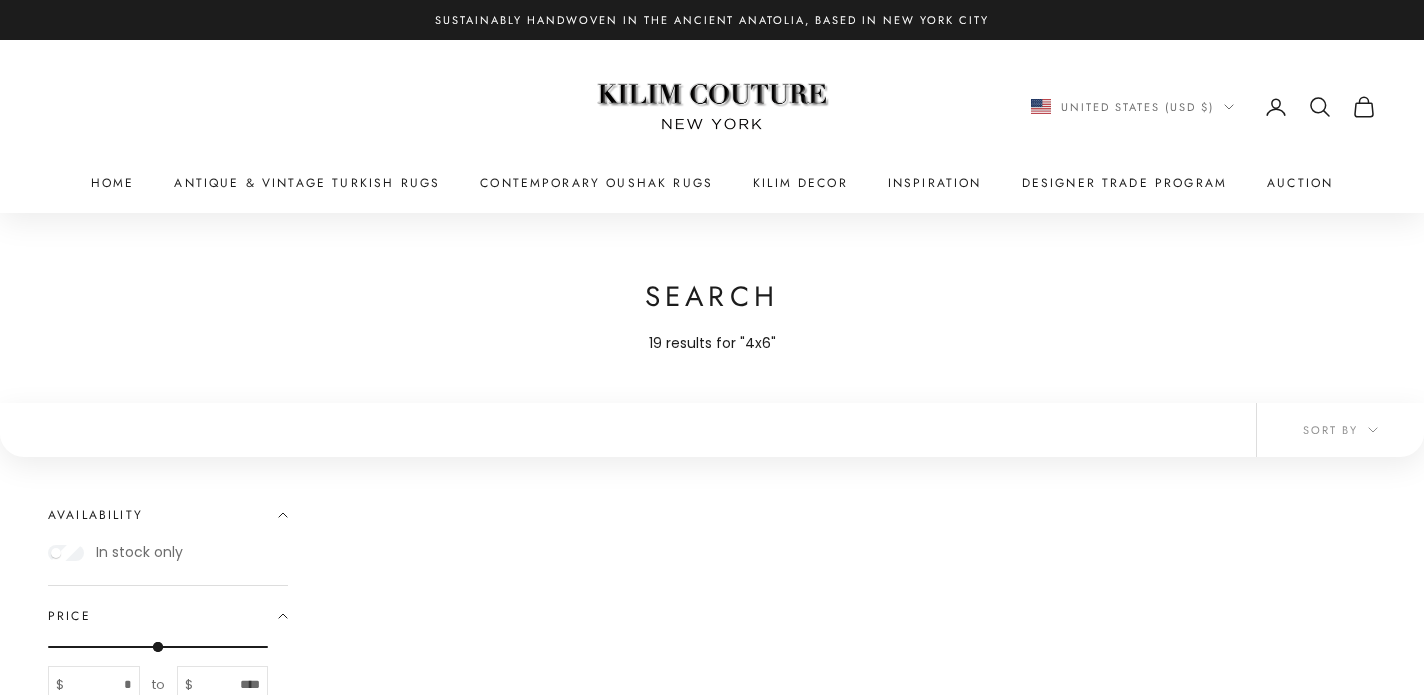 scroll, scrollTop: 0, scrollLeft: 0, axis: both 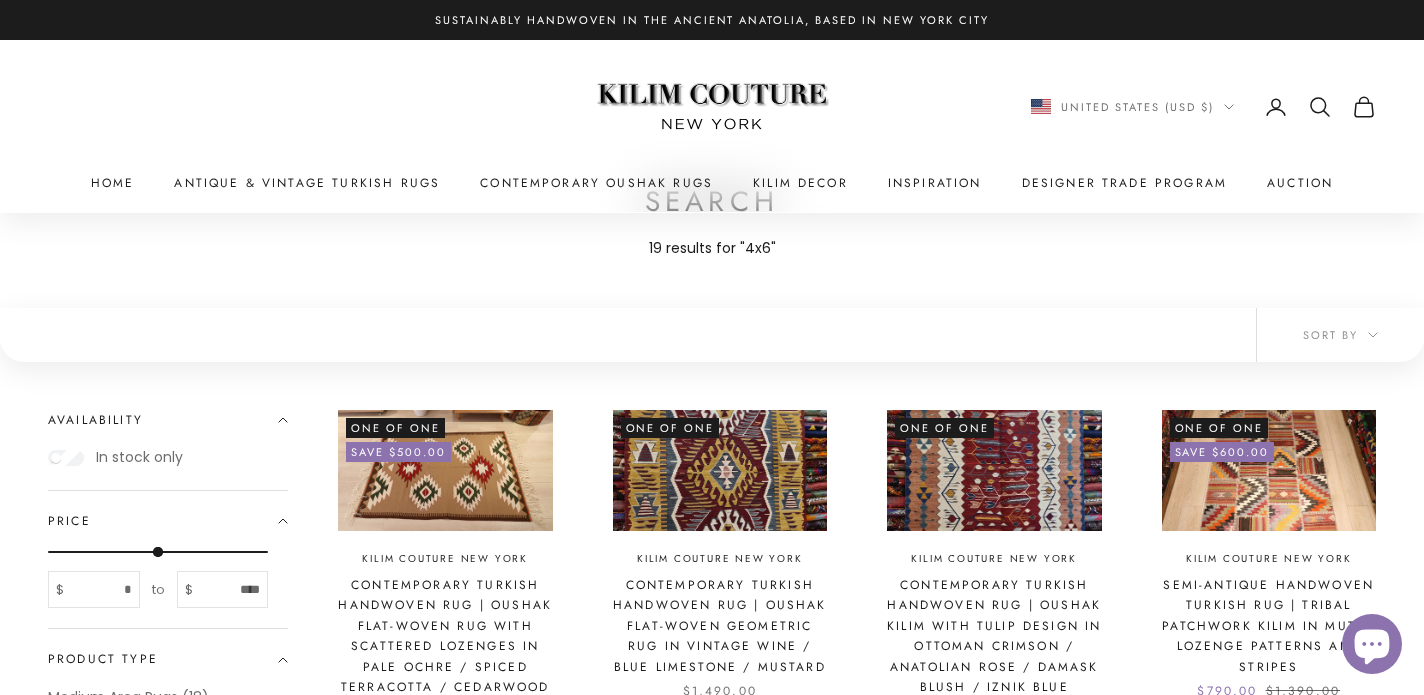 click 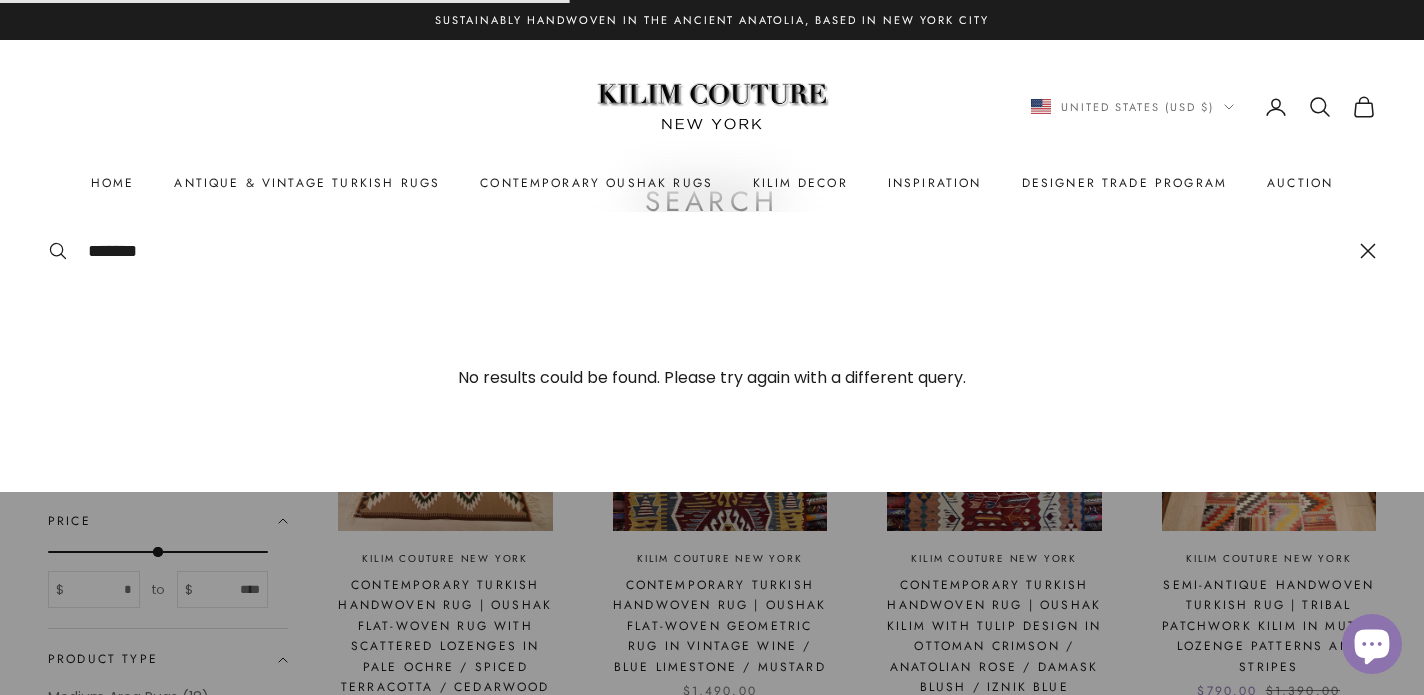 type on "*******" 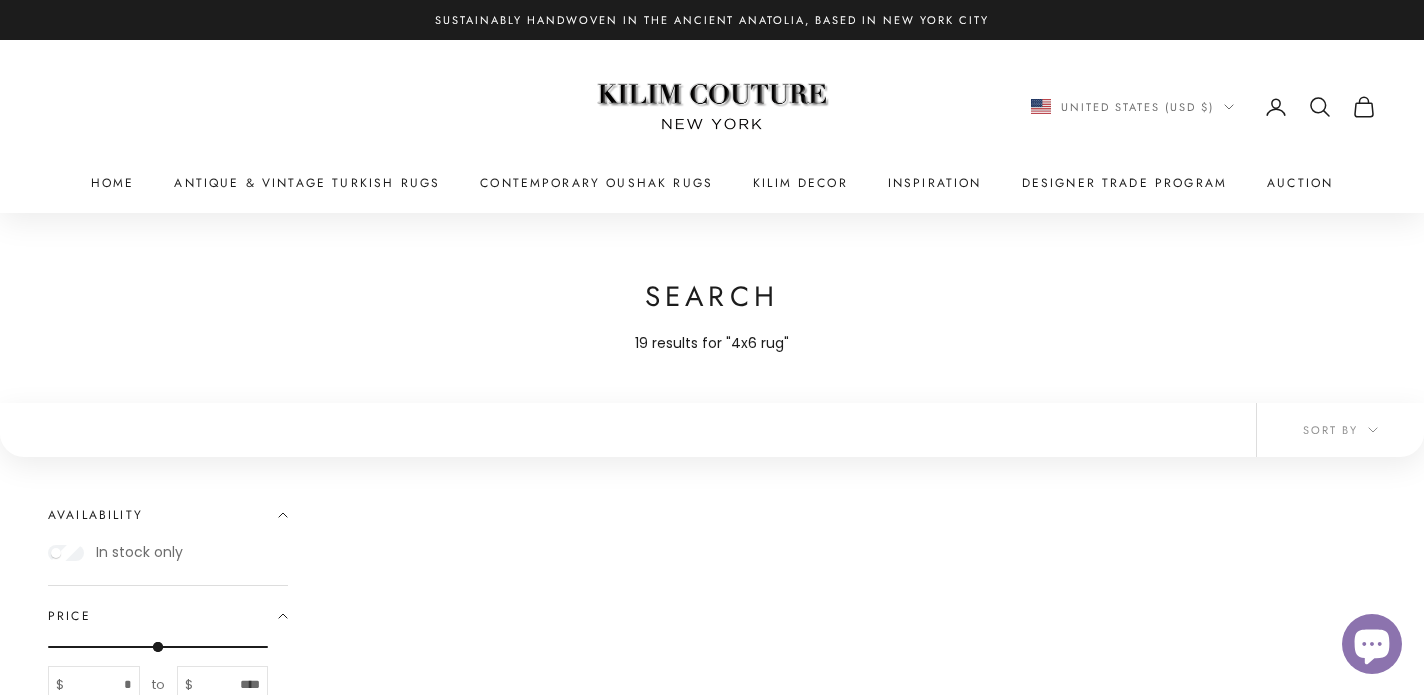 scroll, scrollTop: 0, scrollLeft: 0, axis: both 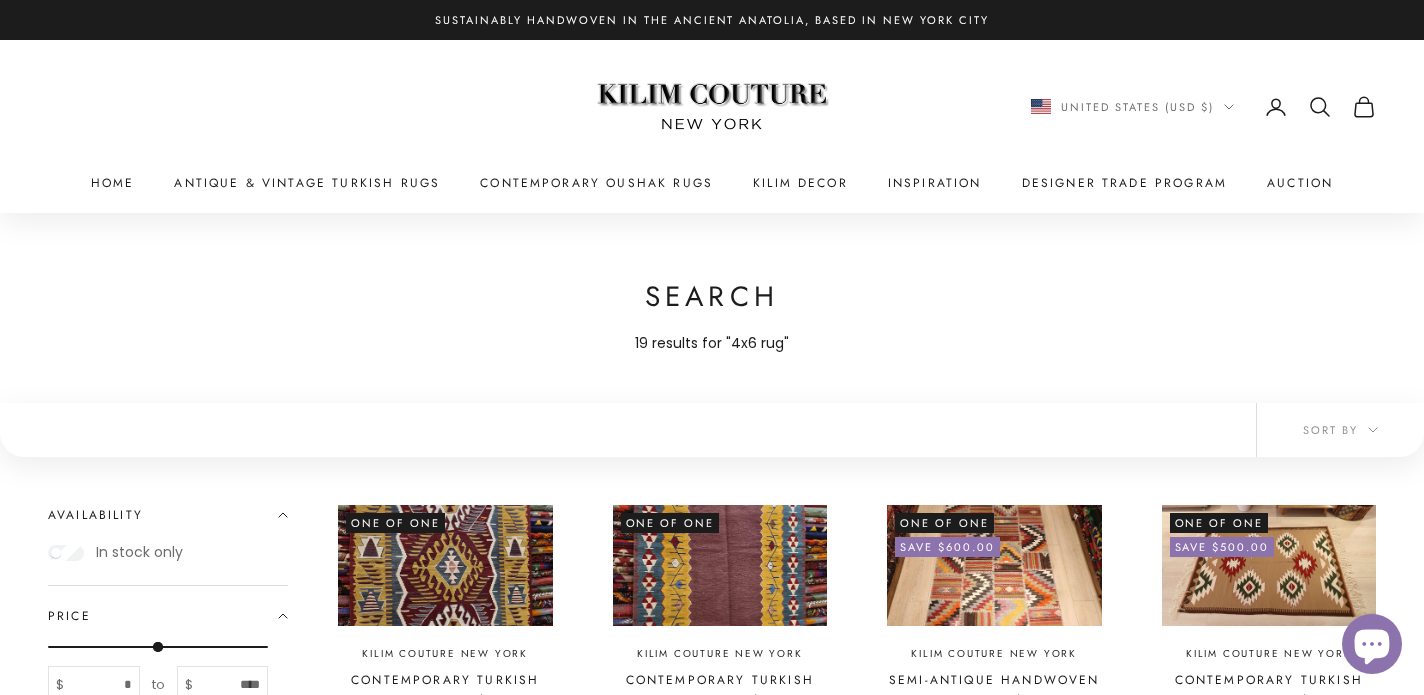 click 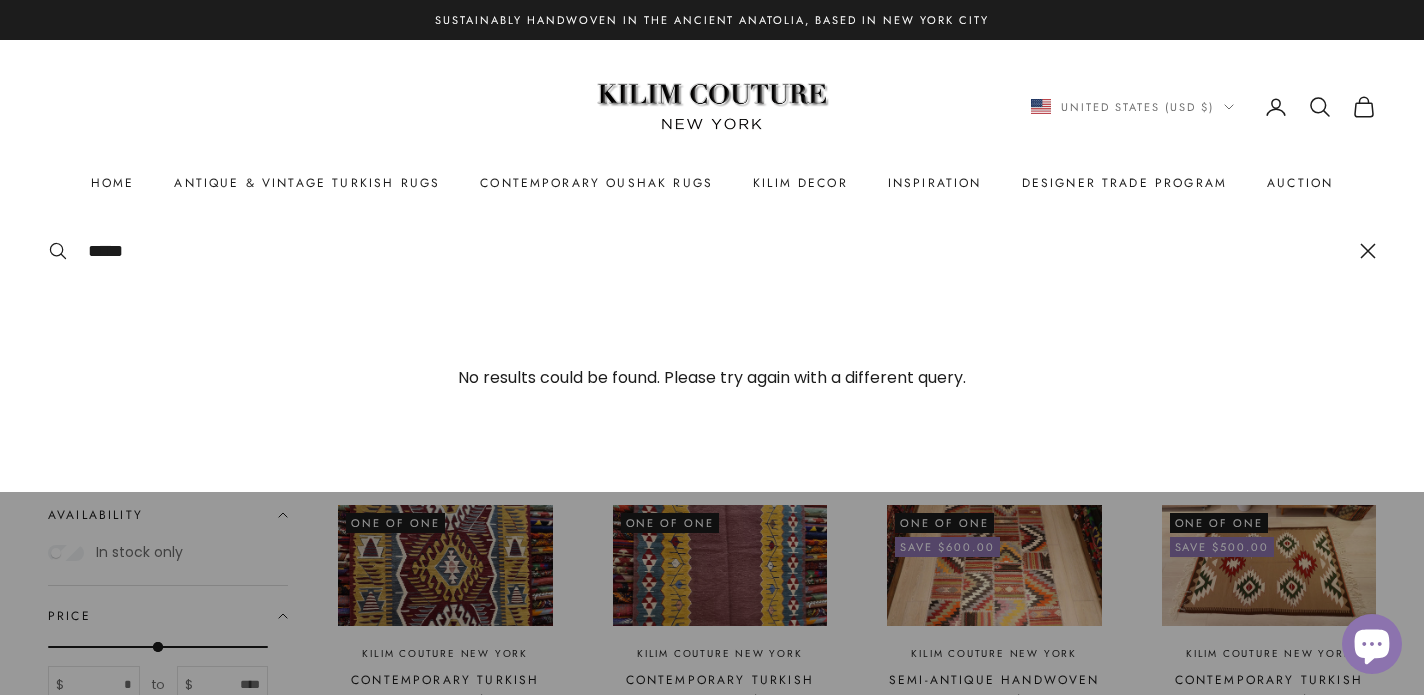 type on "****" 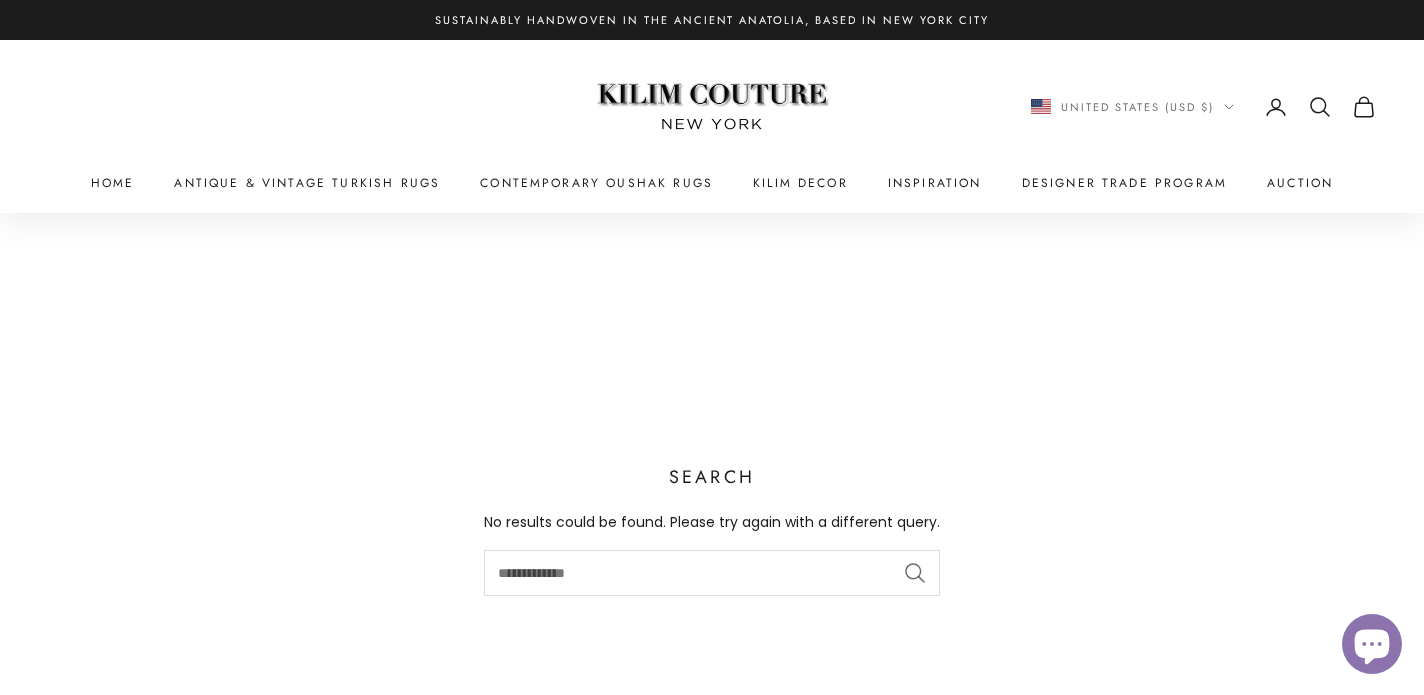 scroll, scrollTop: 0, scrollLeft: 0, axis: both 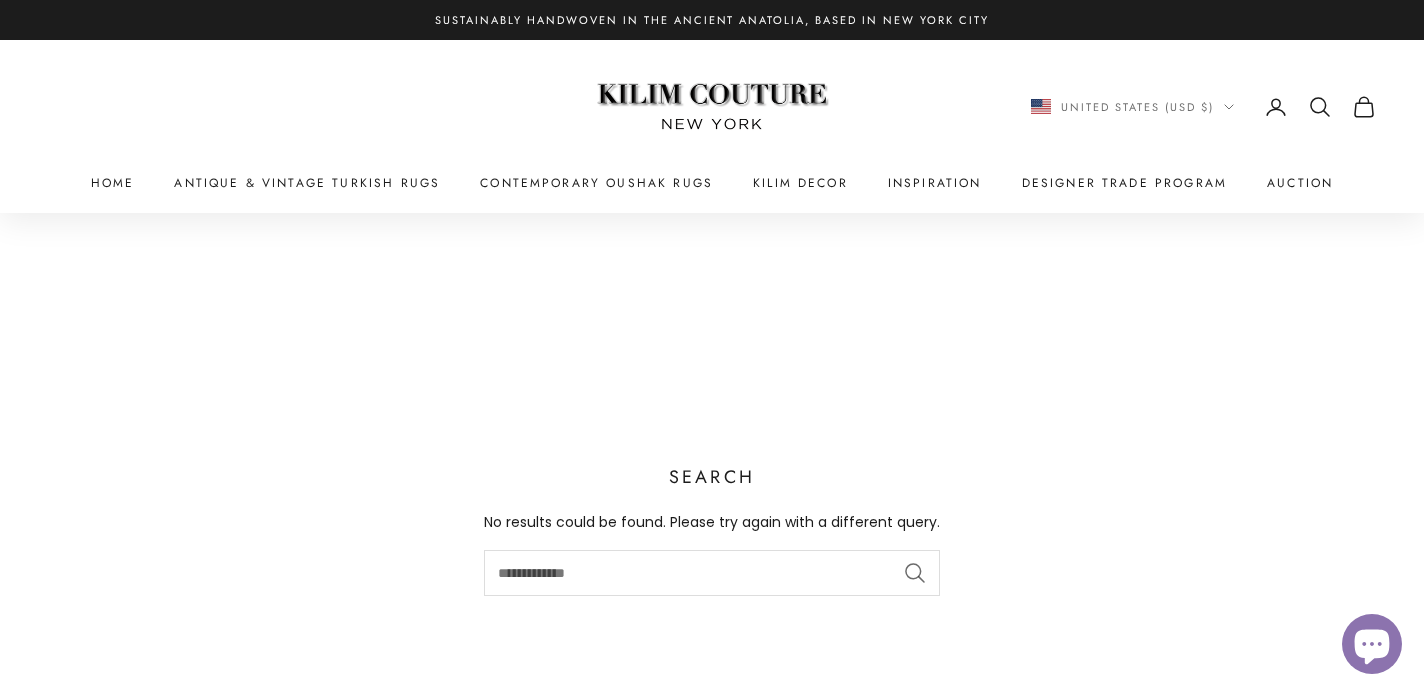 click 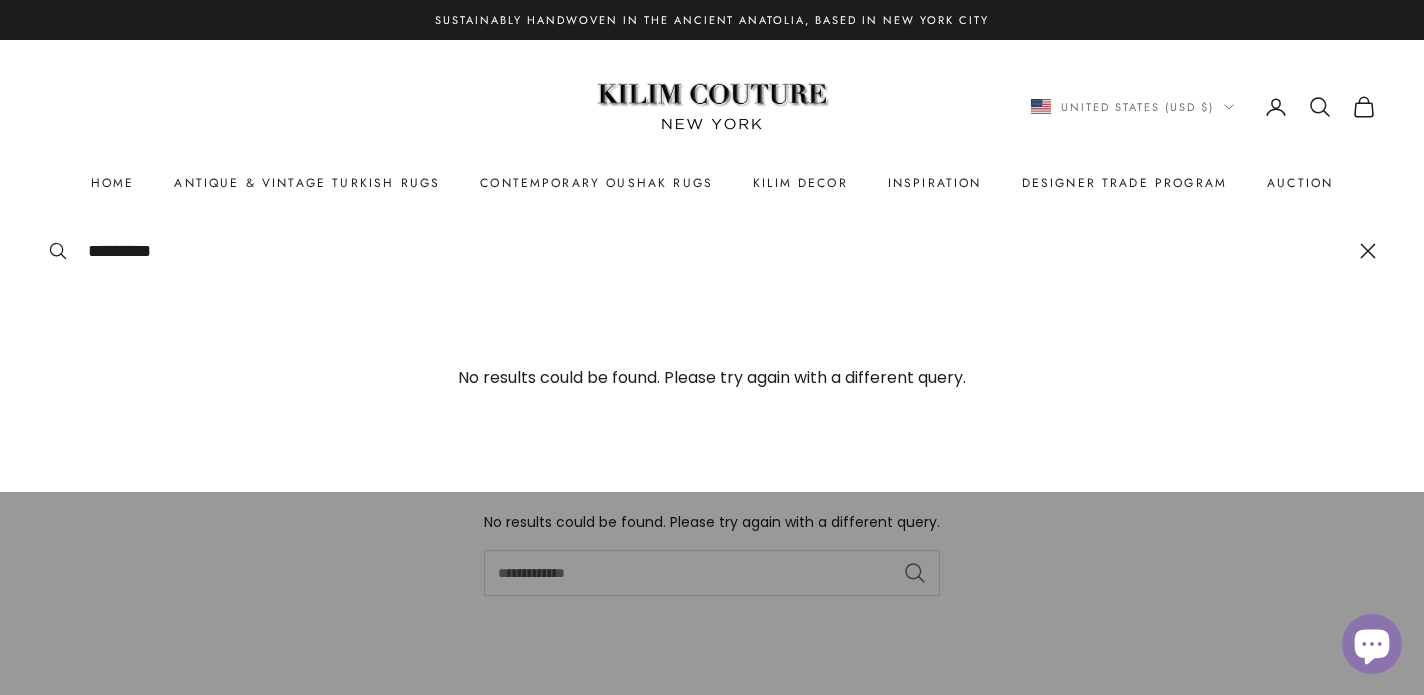 type on "*********" 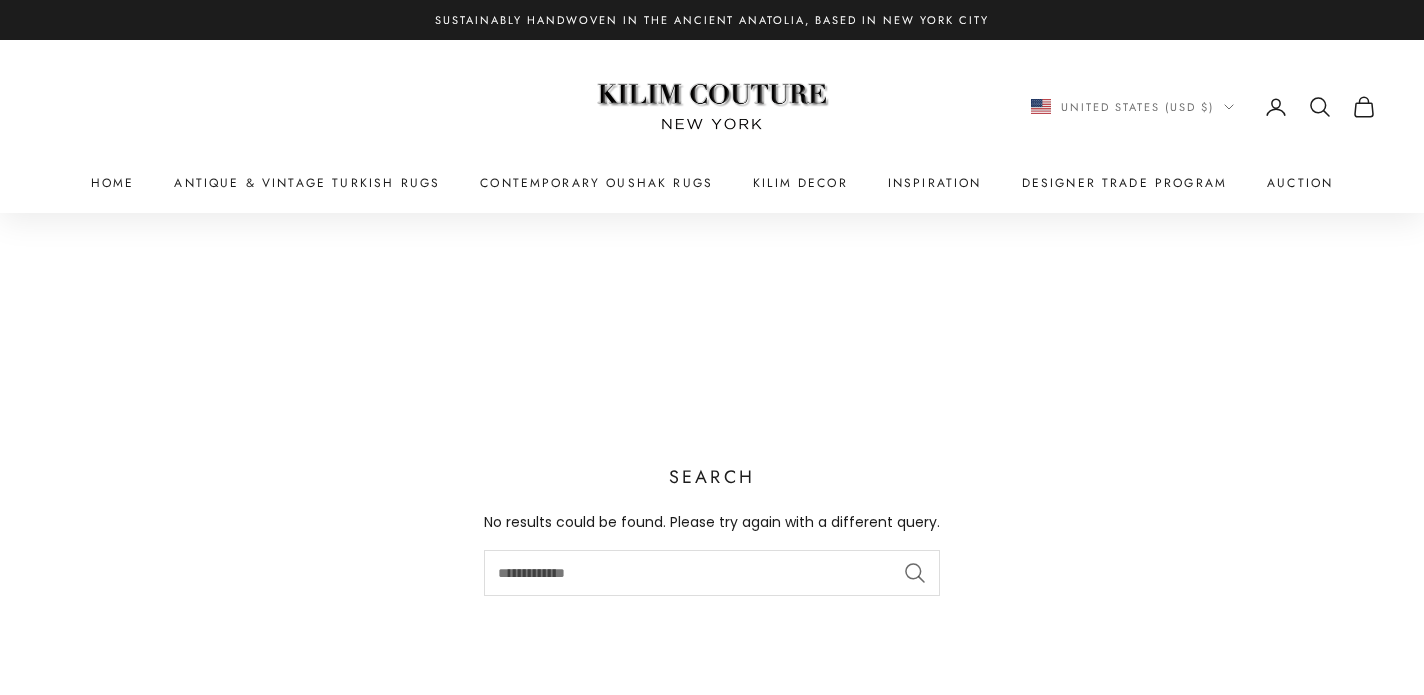 scroll, scrollTop: 0, scrollLeft: 0, axis: both 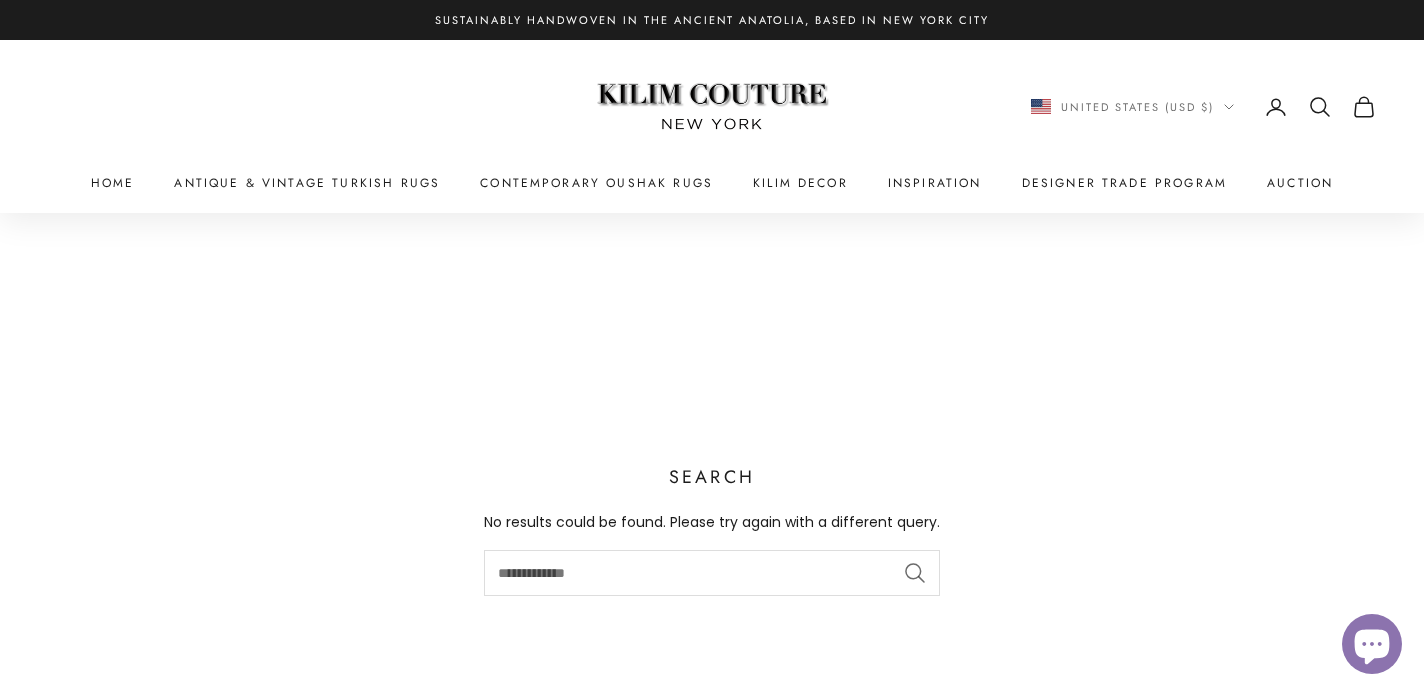 click on "Search for..." at bounding box center [712, 573] 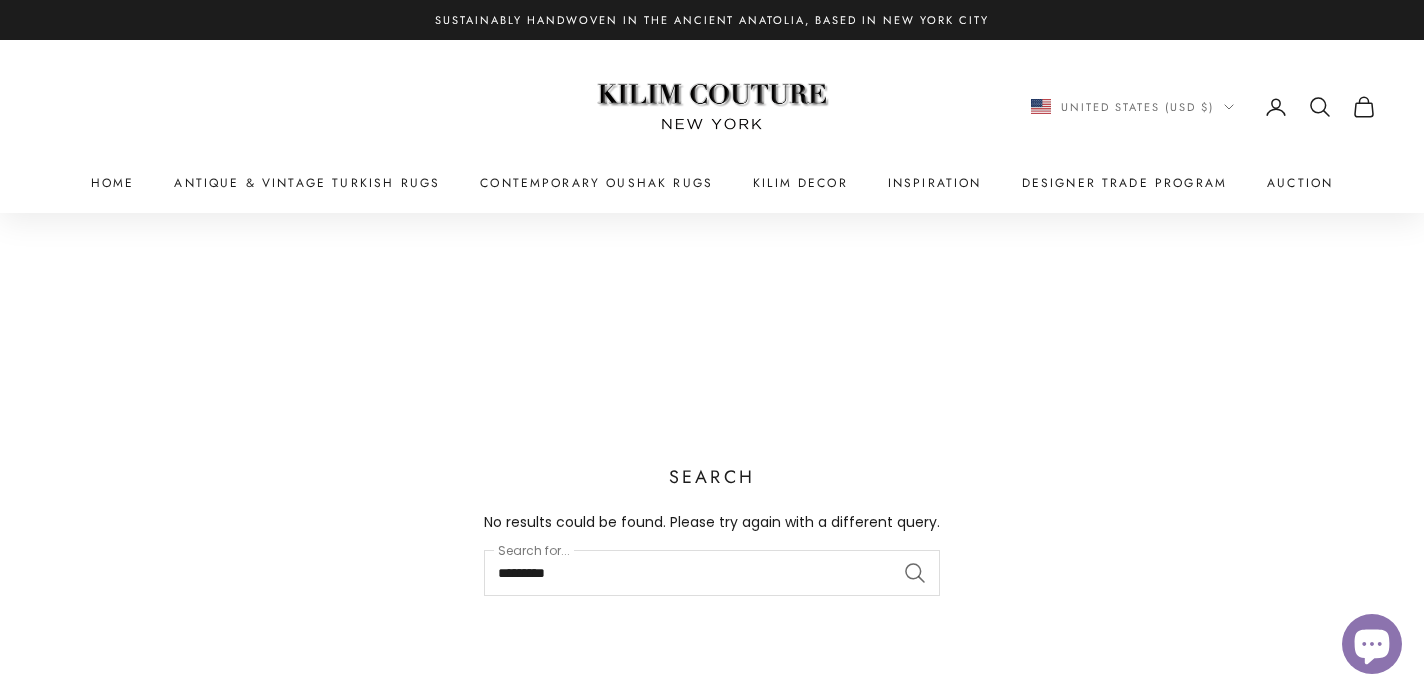 type on "*********" 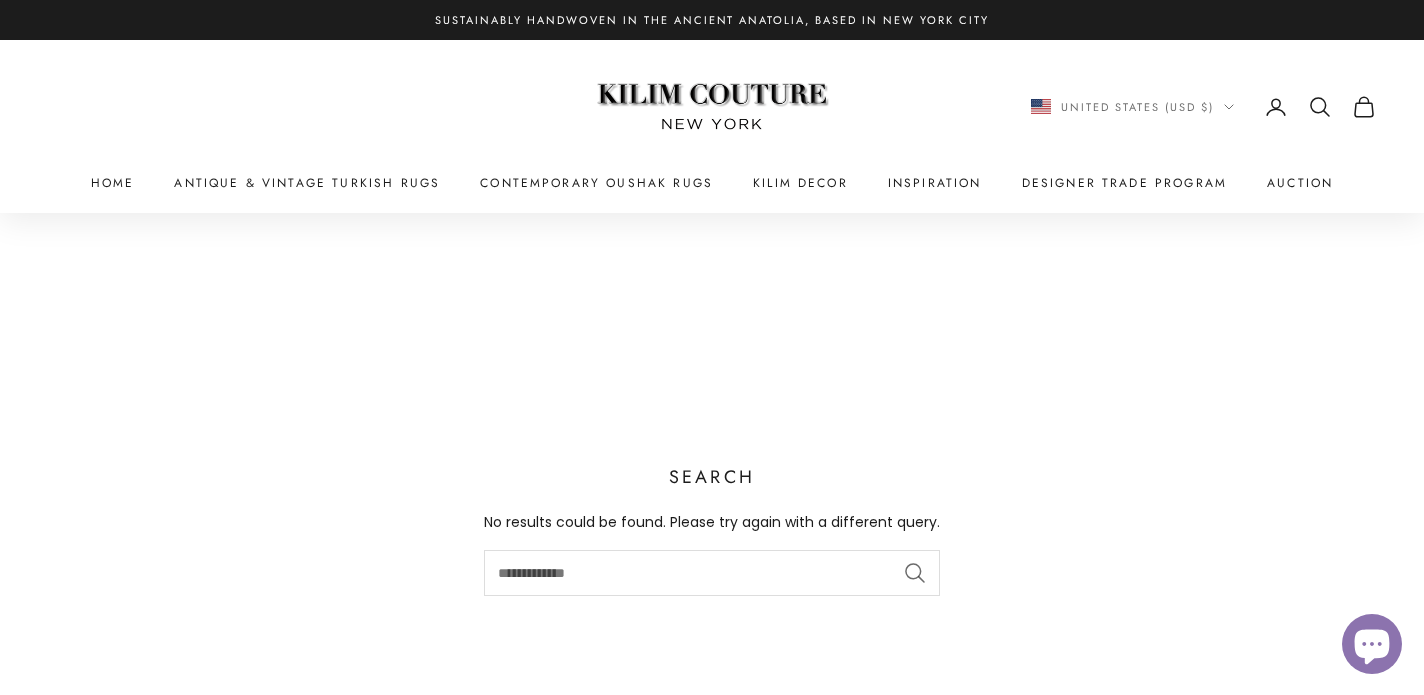 scroll, scrollTop: 0, scrollLeft: 0, axis: both 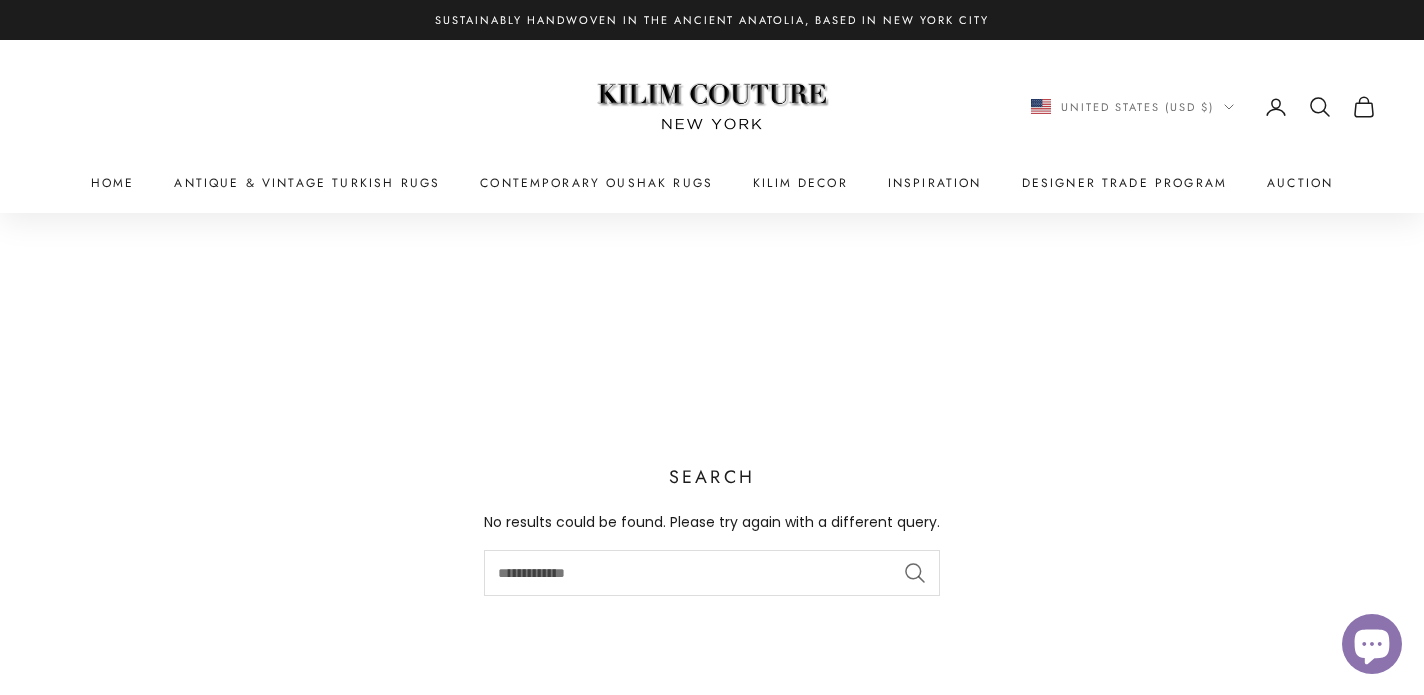click 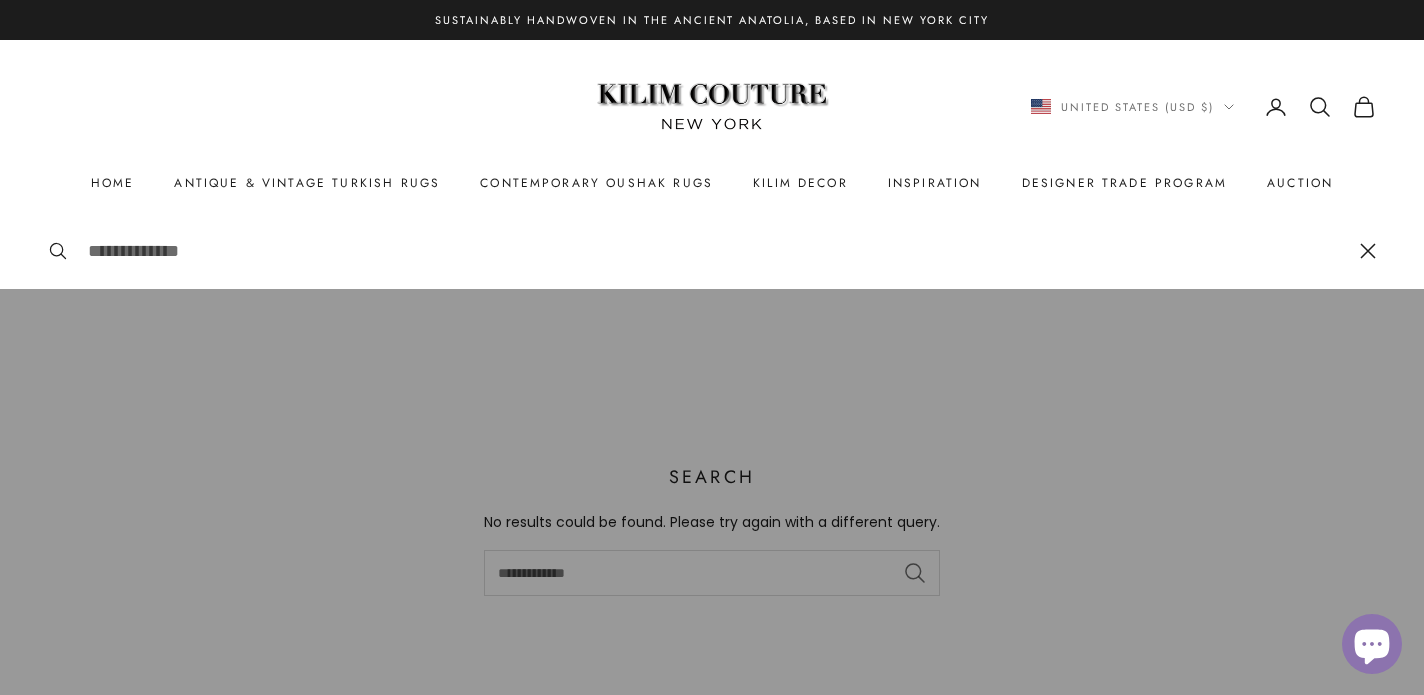 click at bounding box center (714, 251) 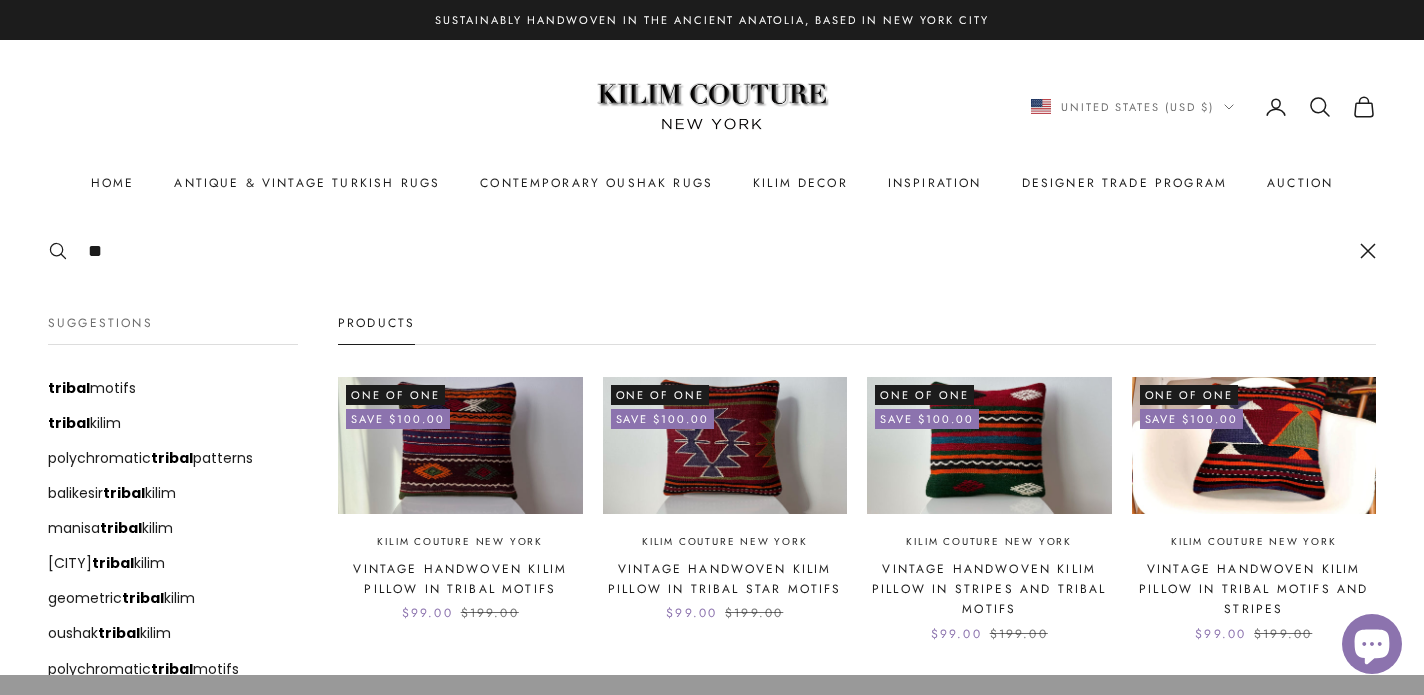 type on "*" 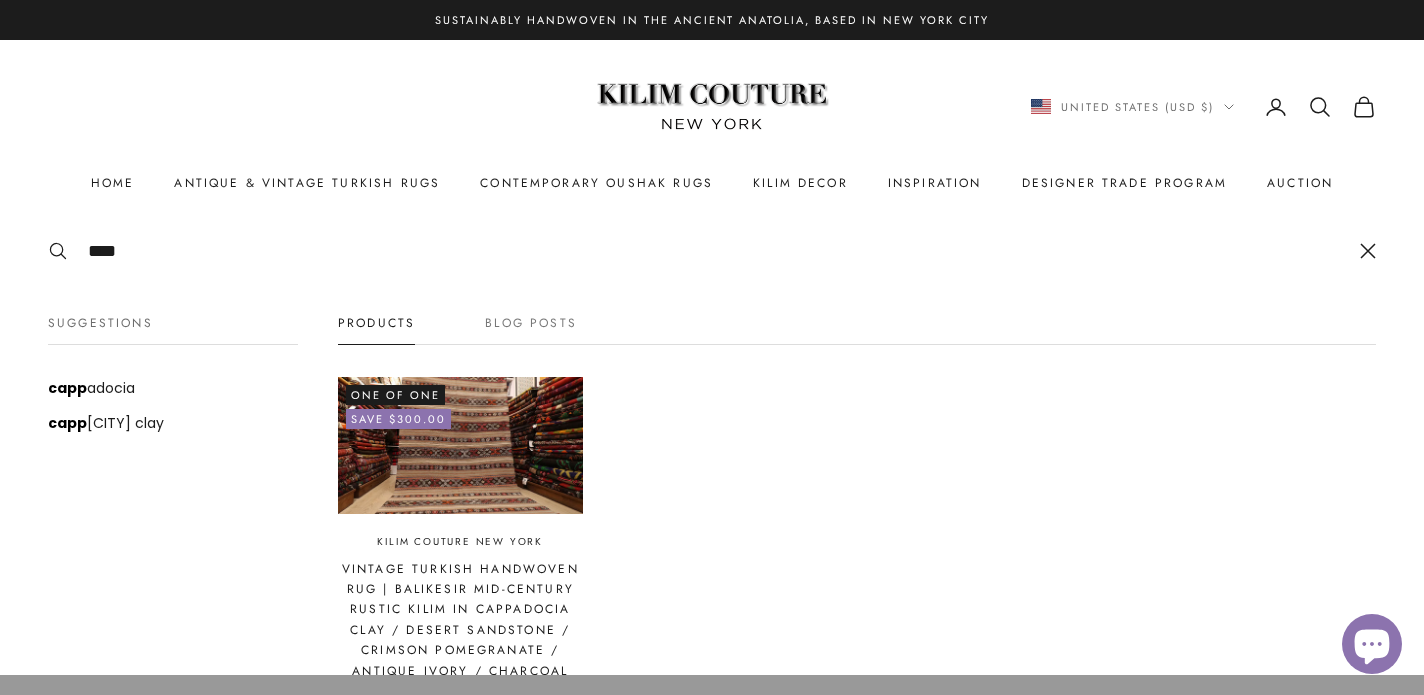 type on "****" 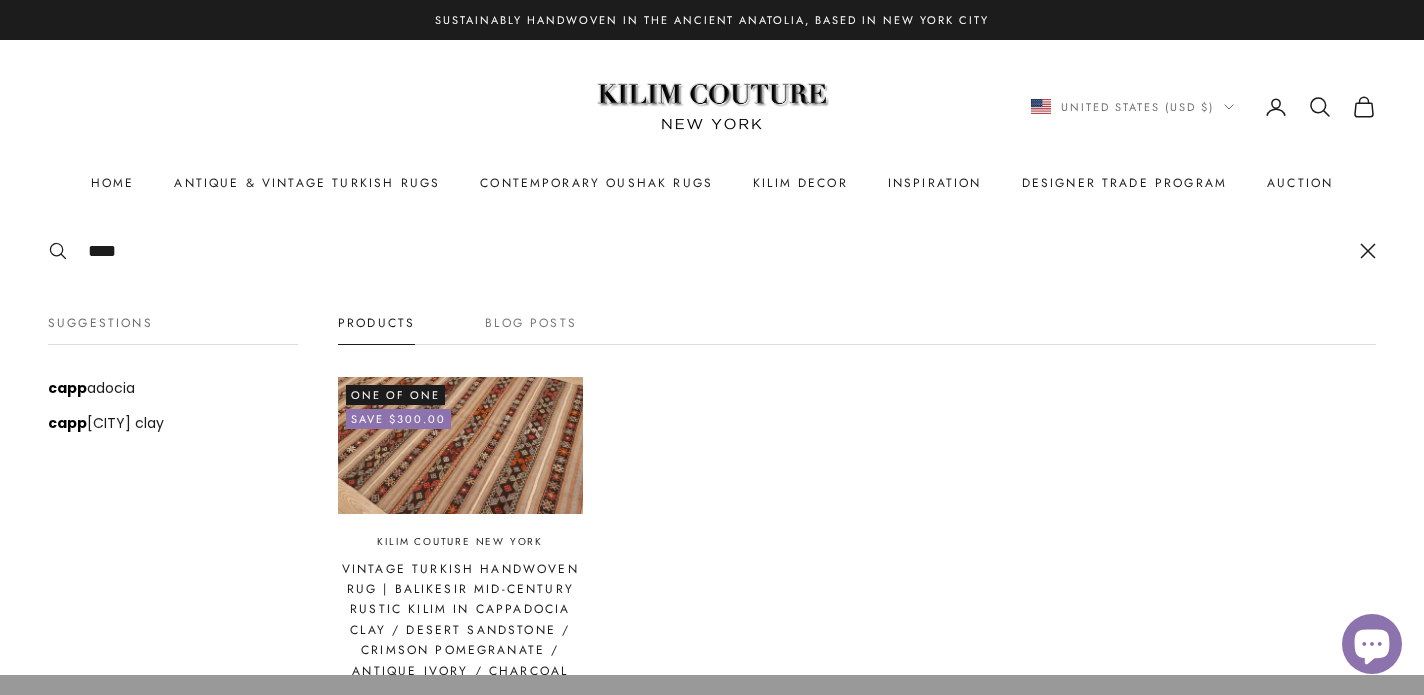 click at bounding box center (460, 445) 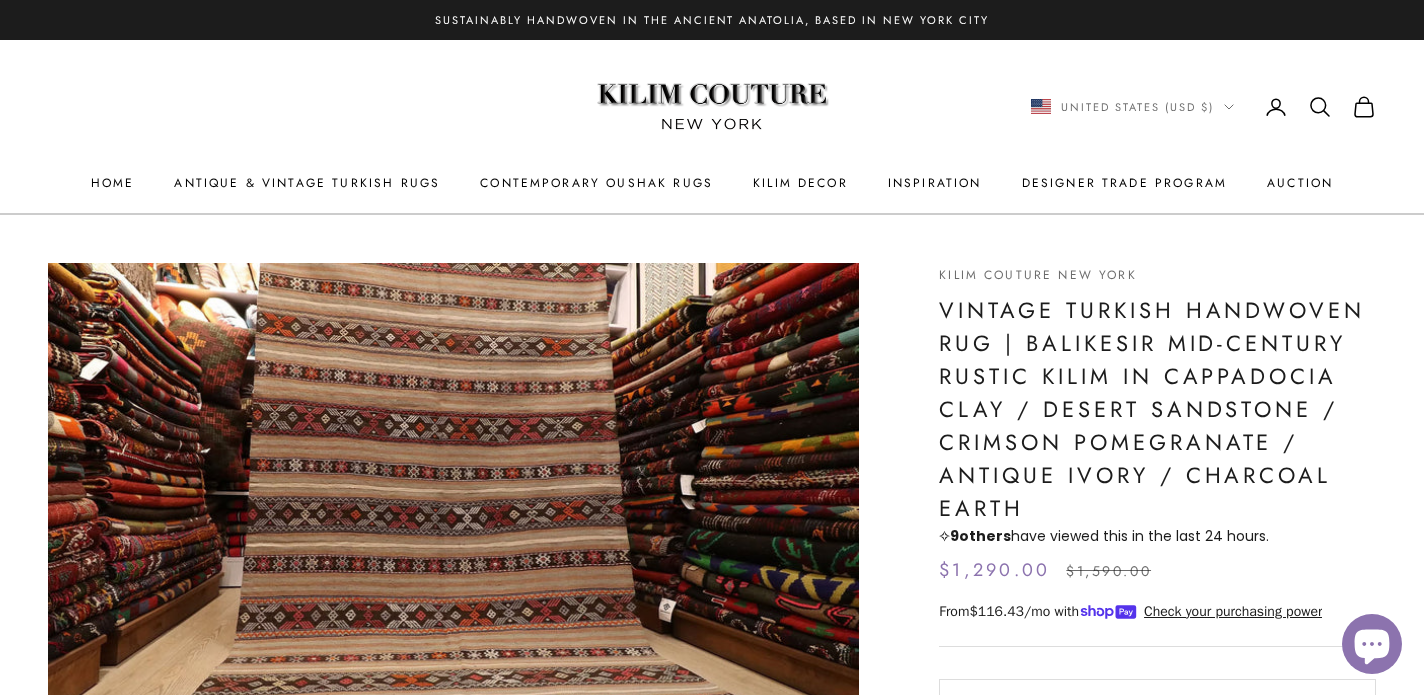 scroll, scrollTop: 535, scrollLeft: 0, axis: vertical 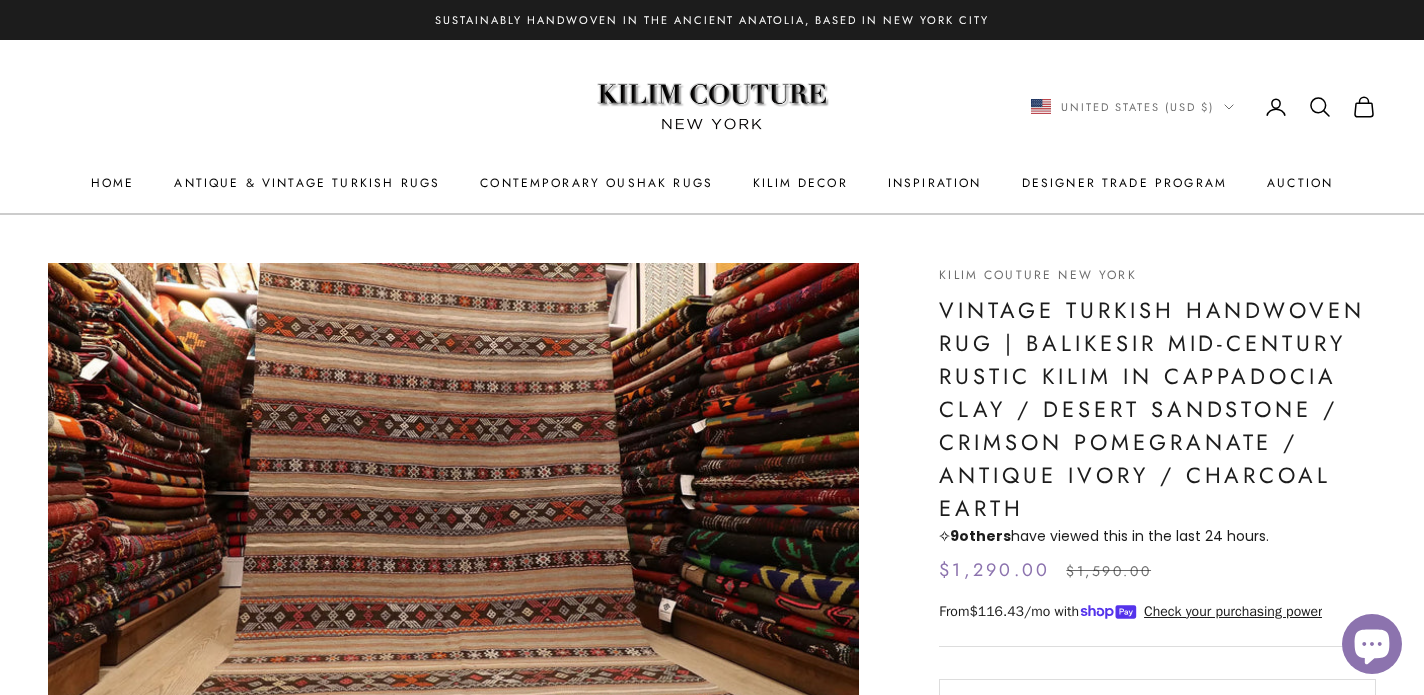 click 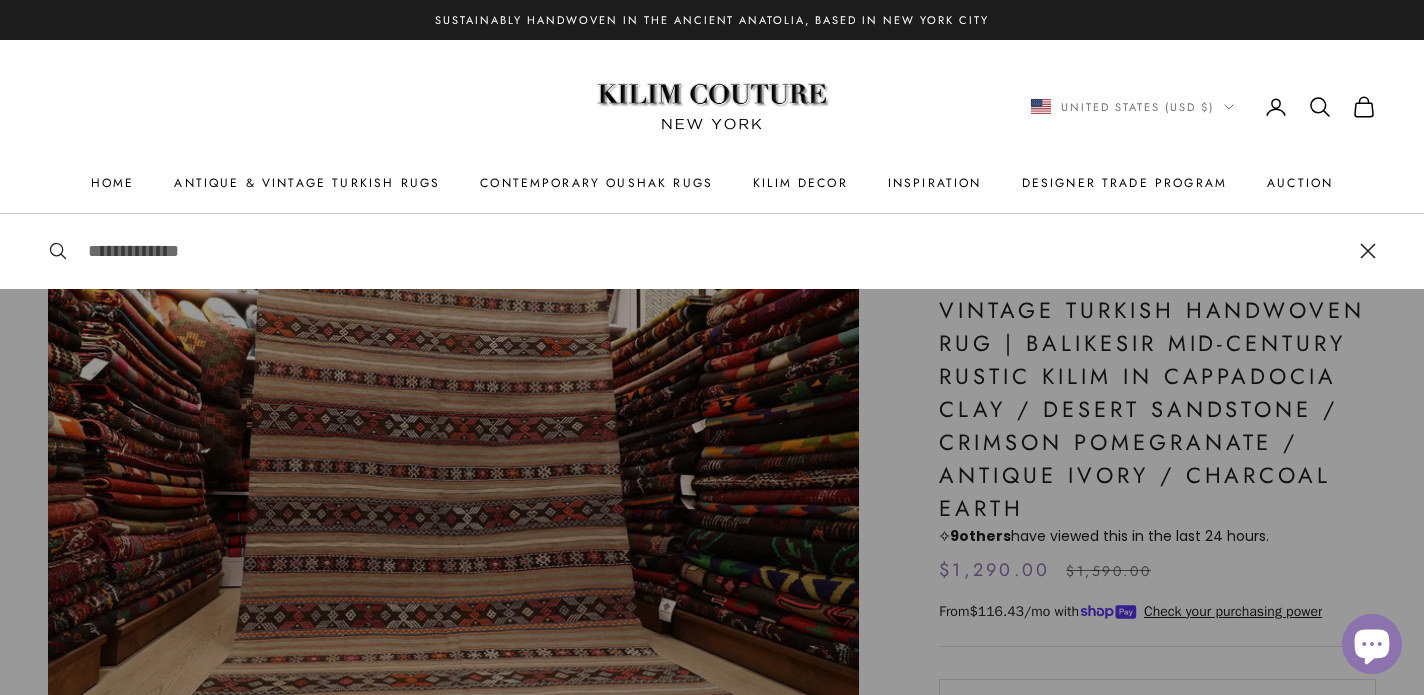 click at bounding box center [714, 251] 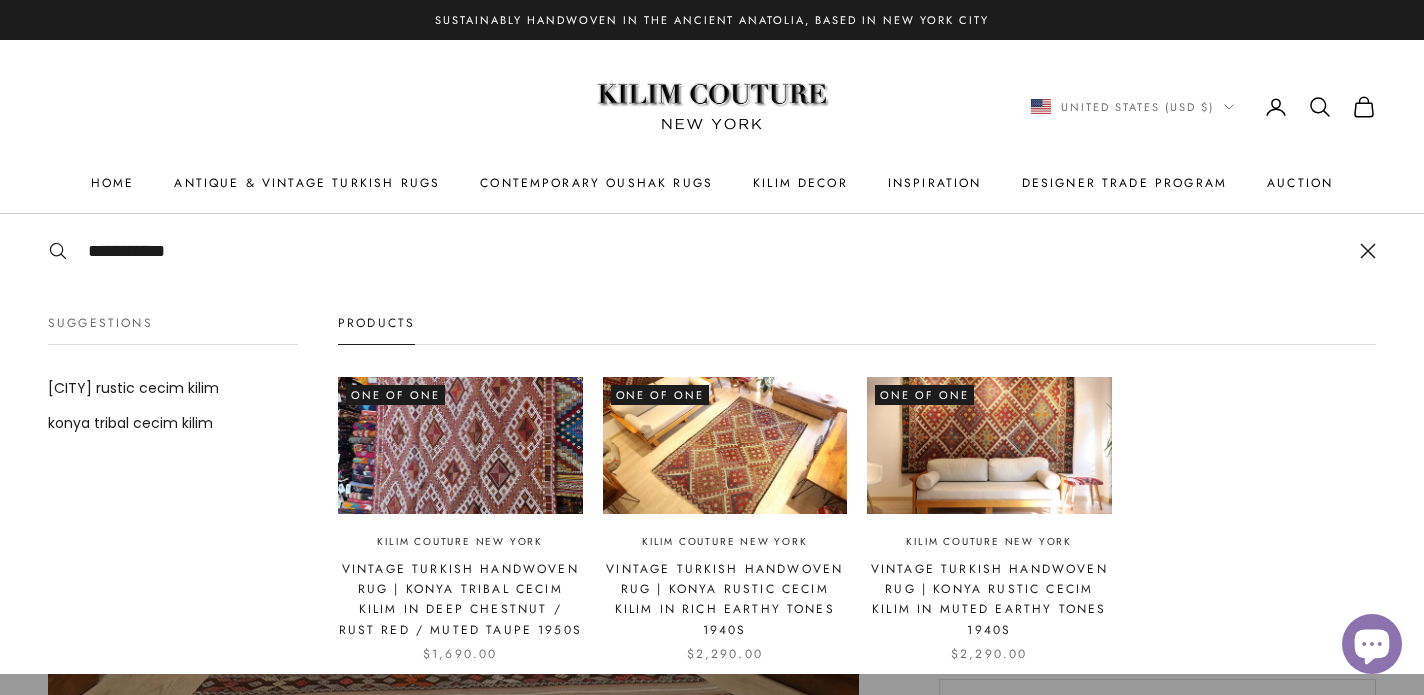 type on "**********" 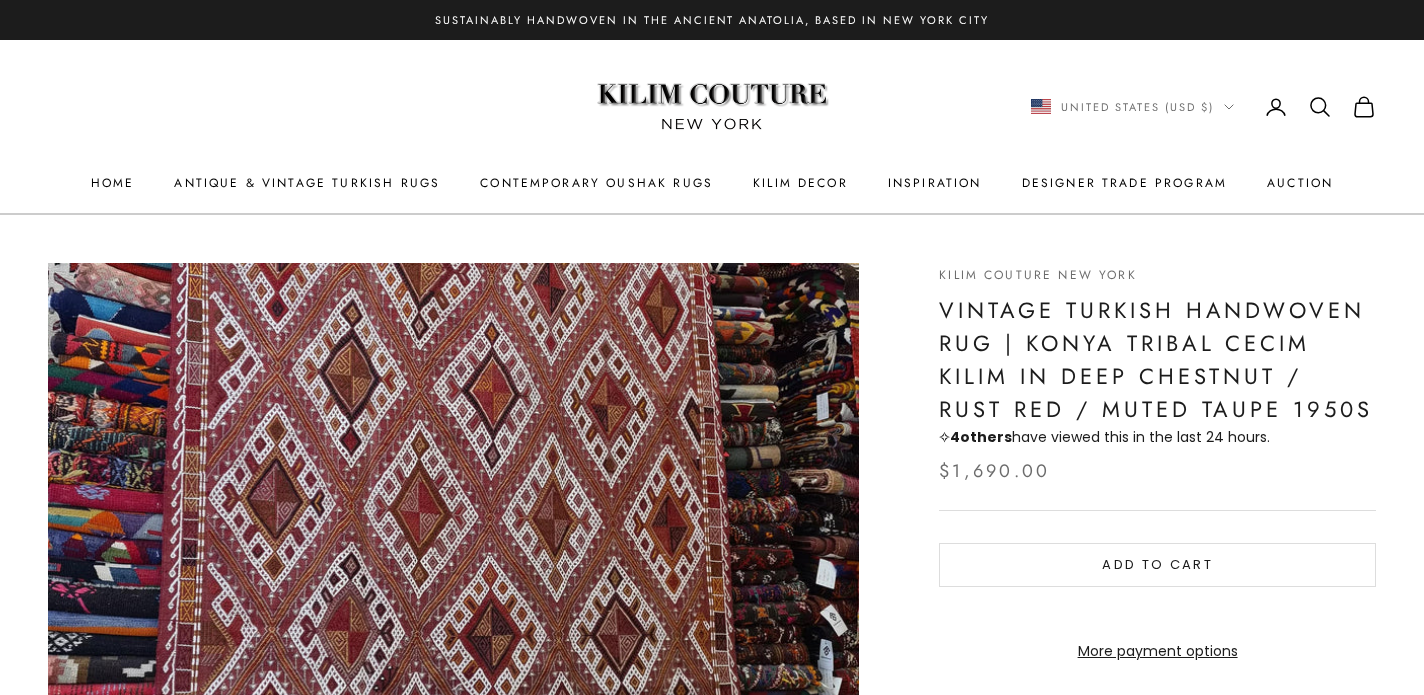 scroll, scrollTop: 151, scrollLeft: 0, axis: vertical 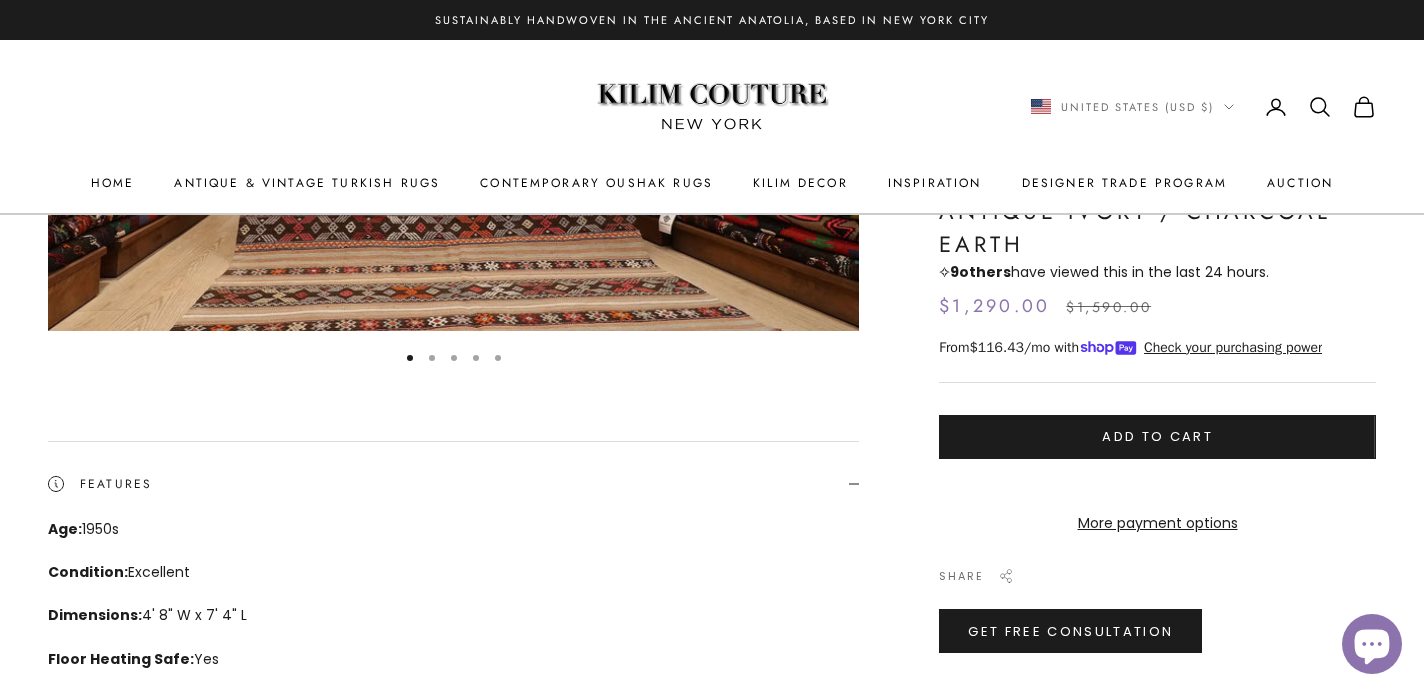 click on "Add to cart" at bounding box center (1157, 437) 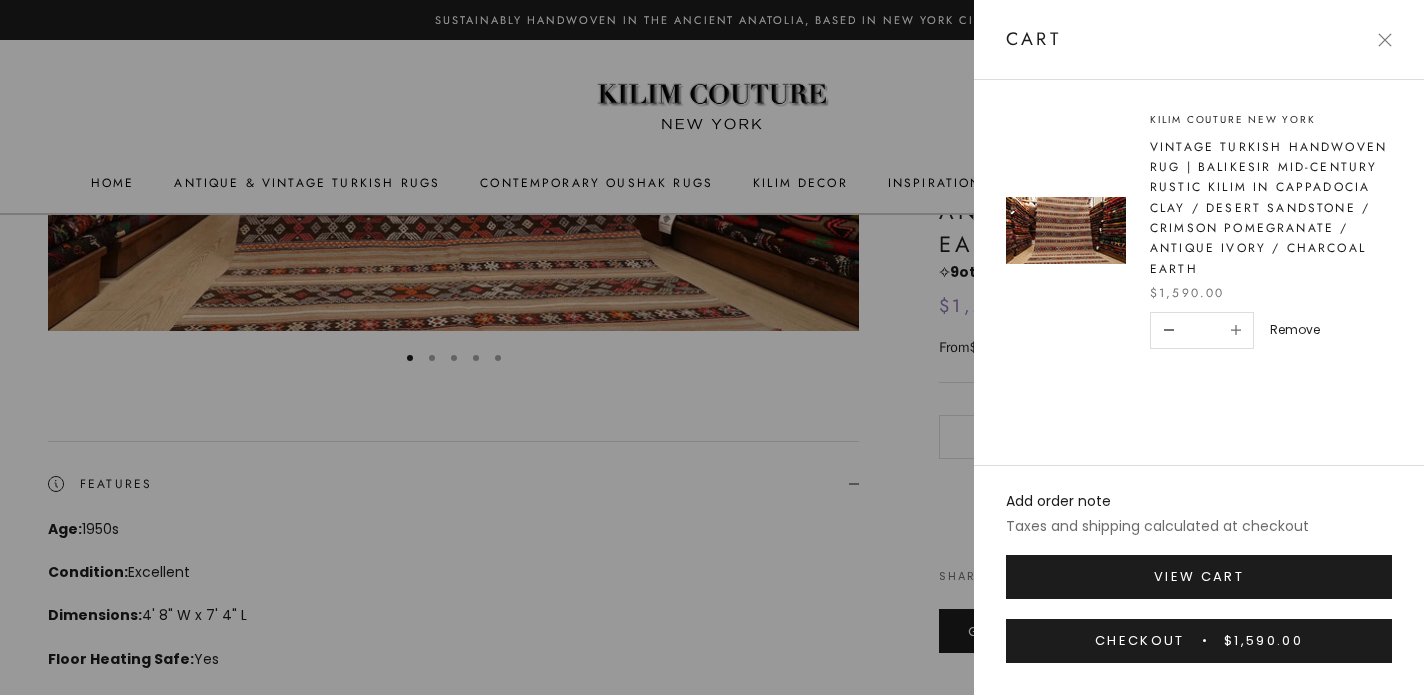 click on "Remove" at bounding box center [1295, 330] 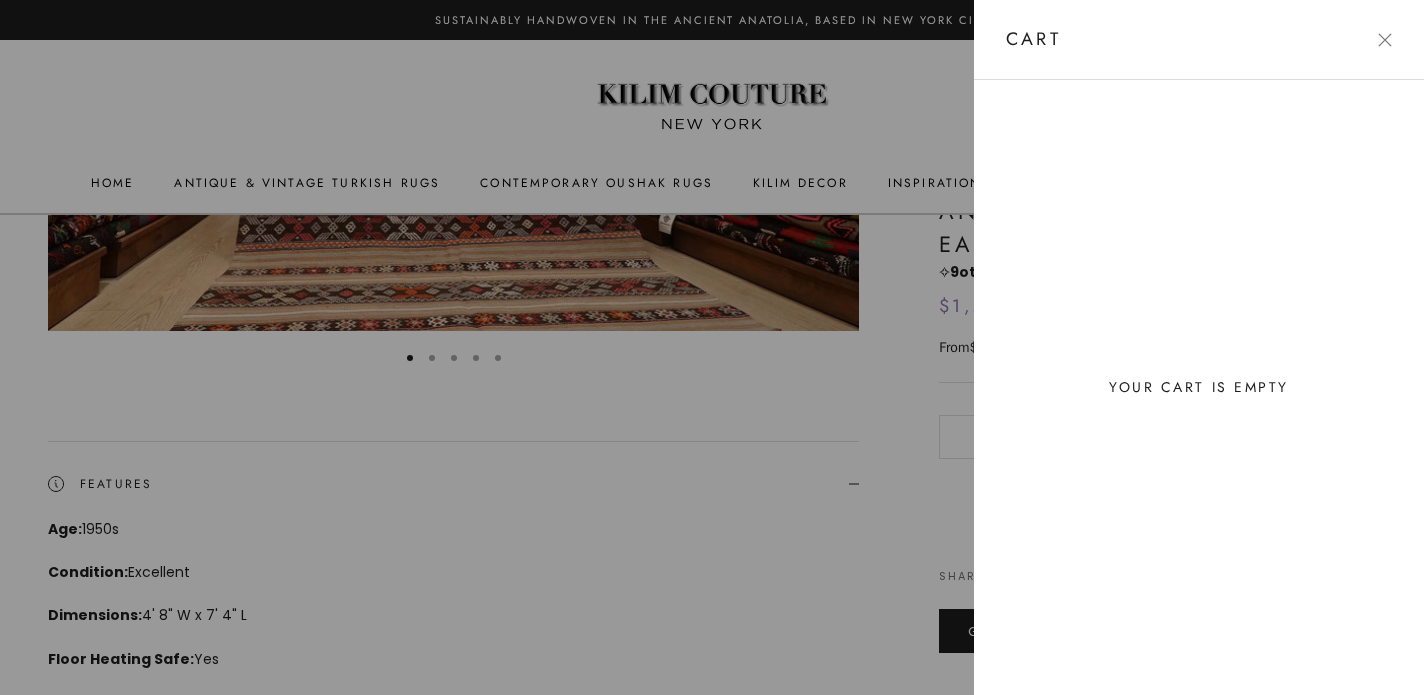 click at bounding box center (712, 347) 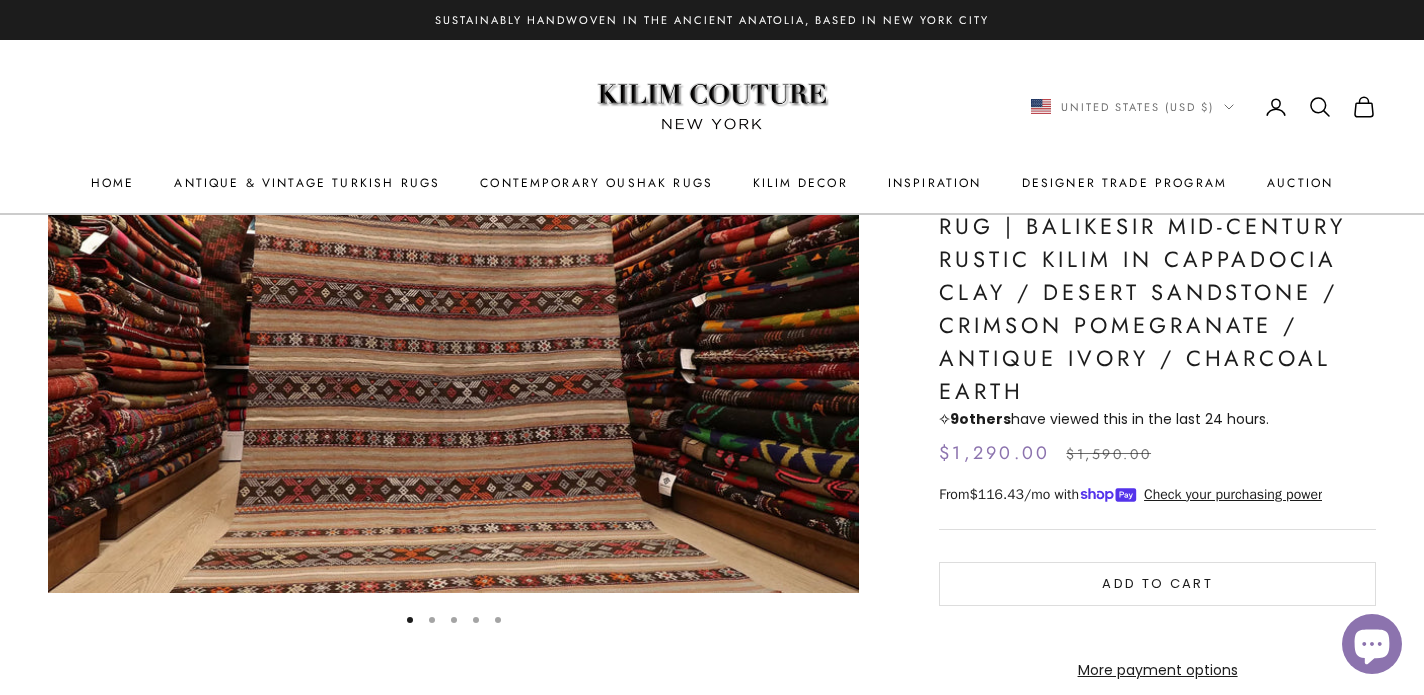scroll, scrollTop: 32, scrollLeft: 0, axis: vertical 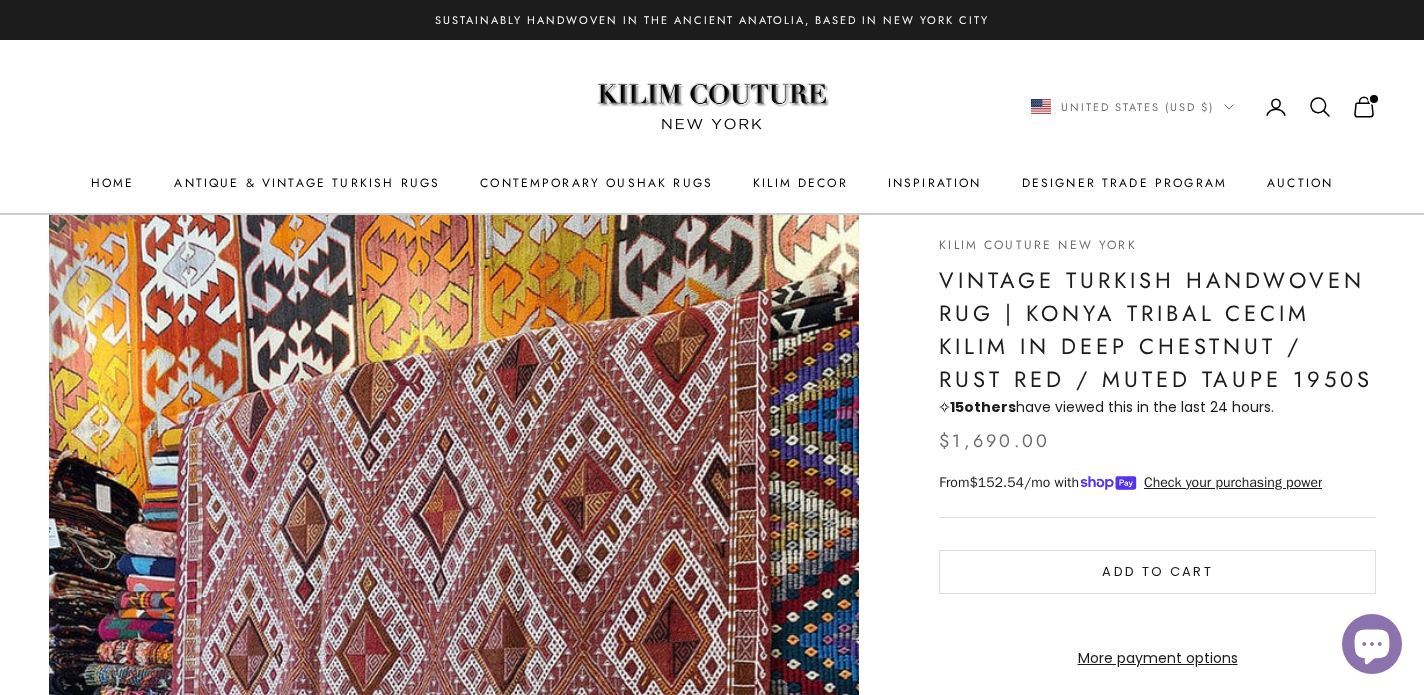 click 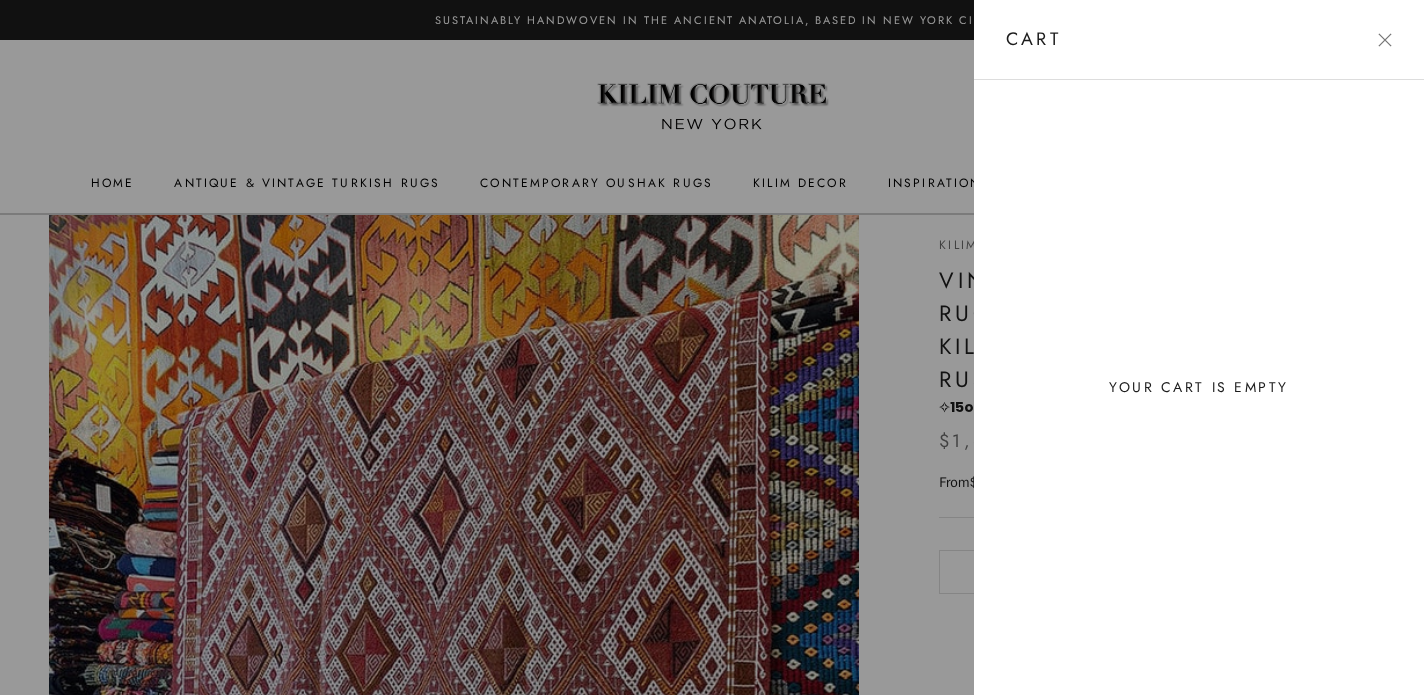 click at bounding box center [1385, 40] 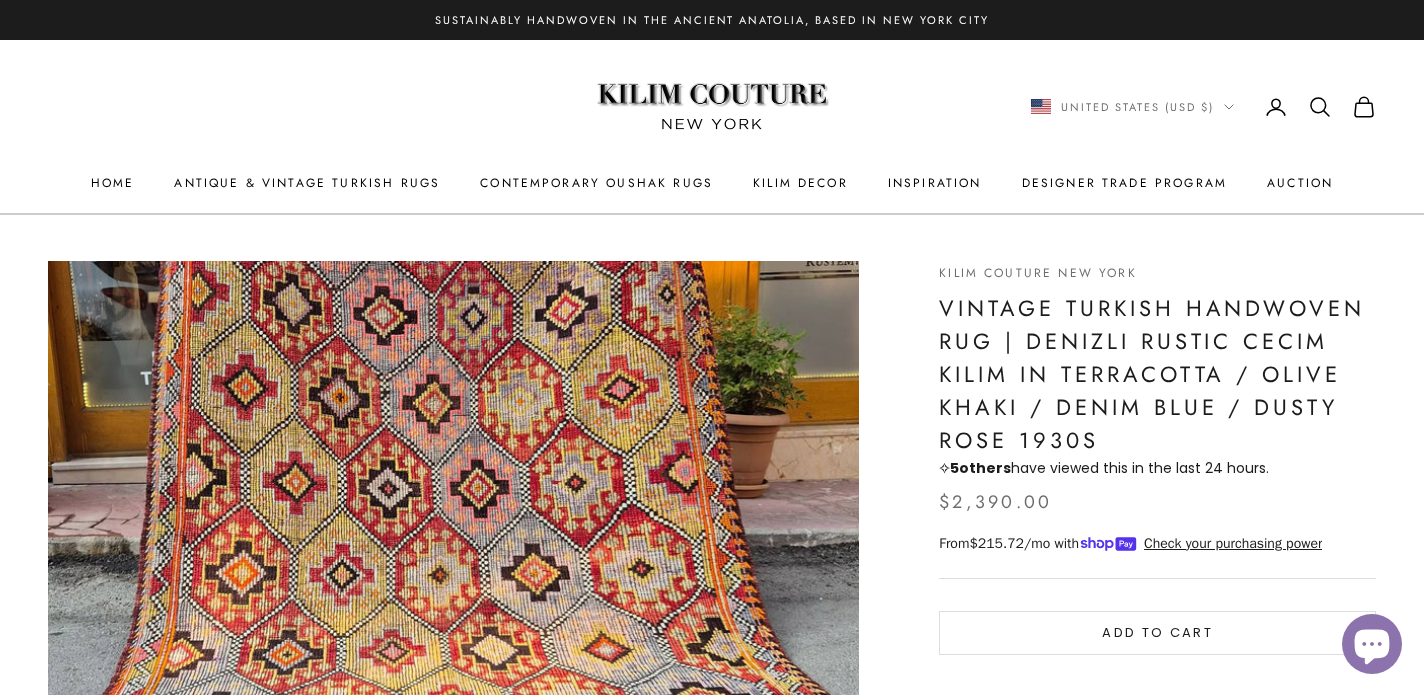 scroll, scrollTop: 2, scrollLeft: 0, axis: vertical 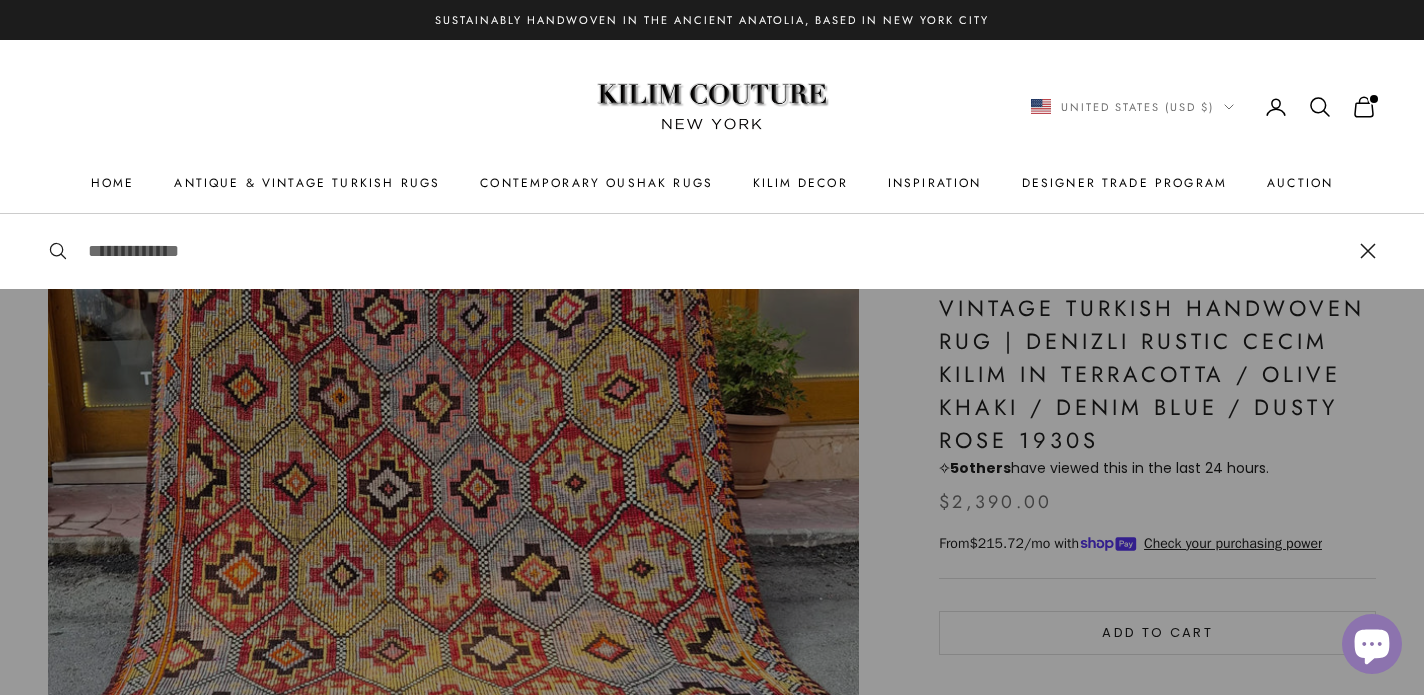 paste on "**********" 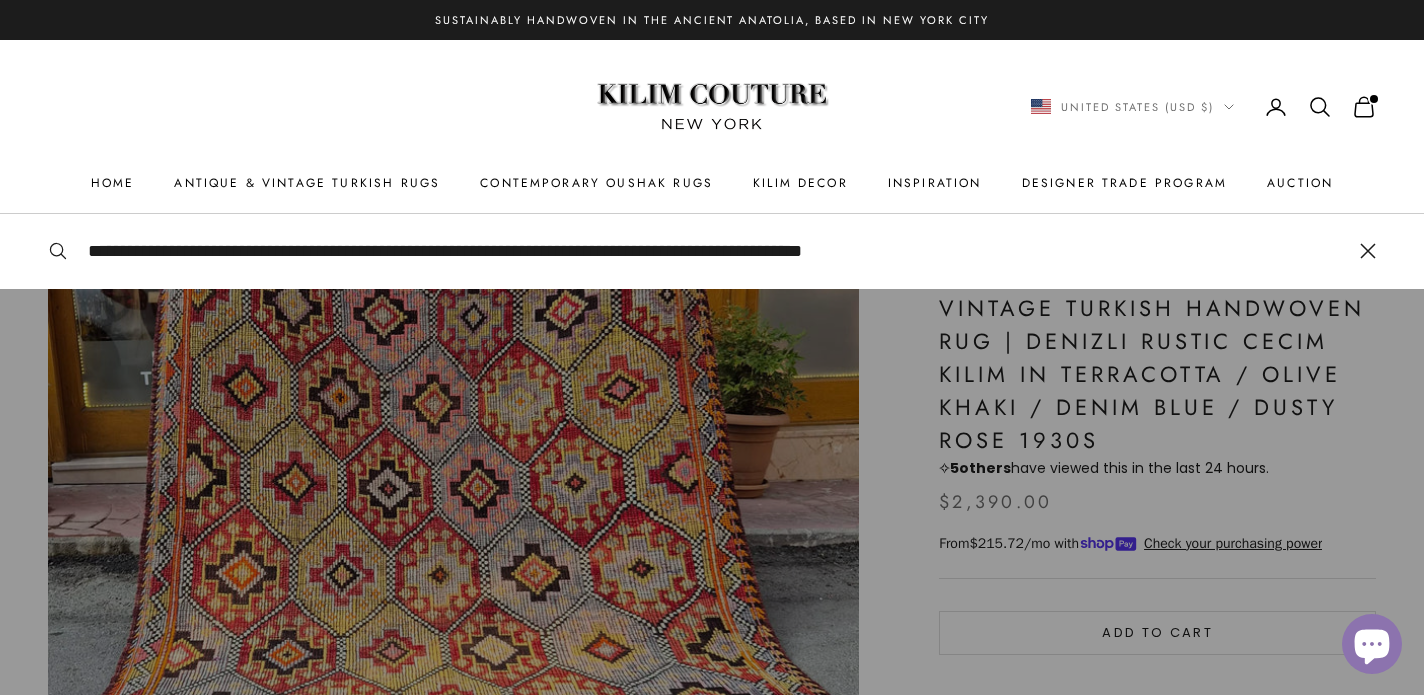 scroll, scrollTop: 0, scrollLeft: 60, axis: horizontal 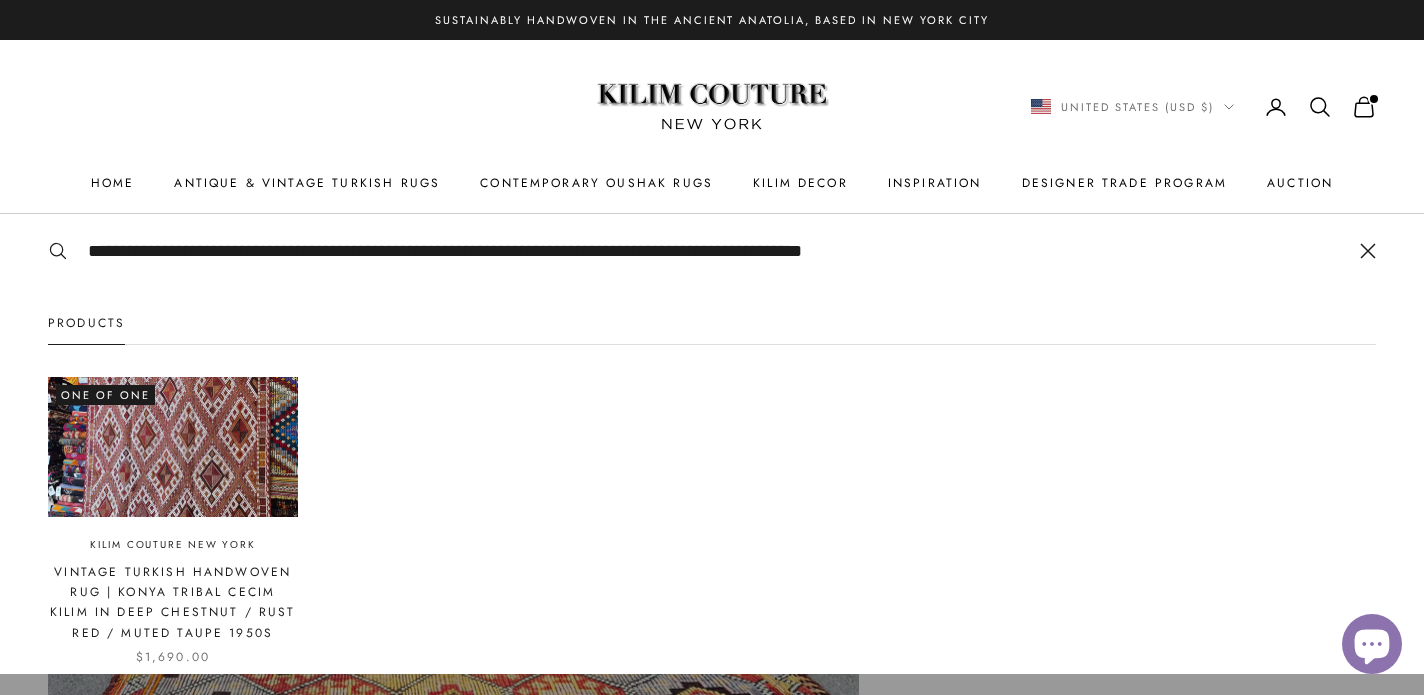 type on "**********" 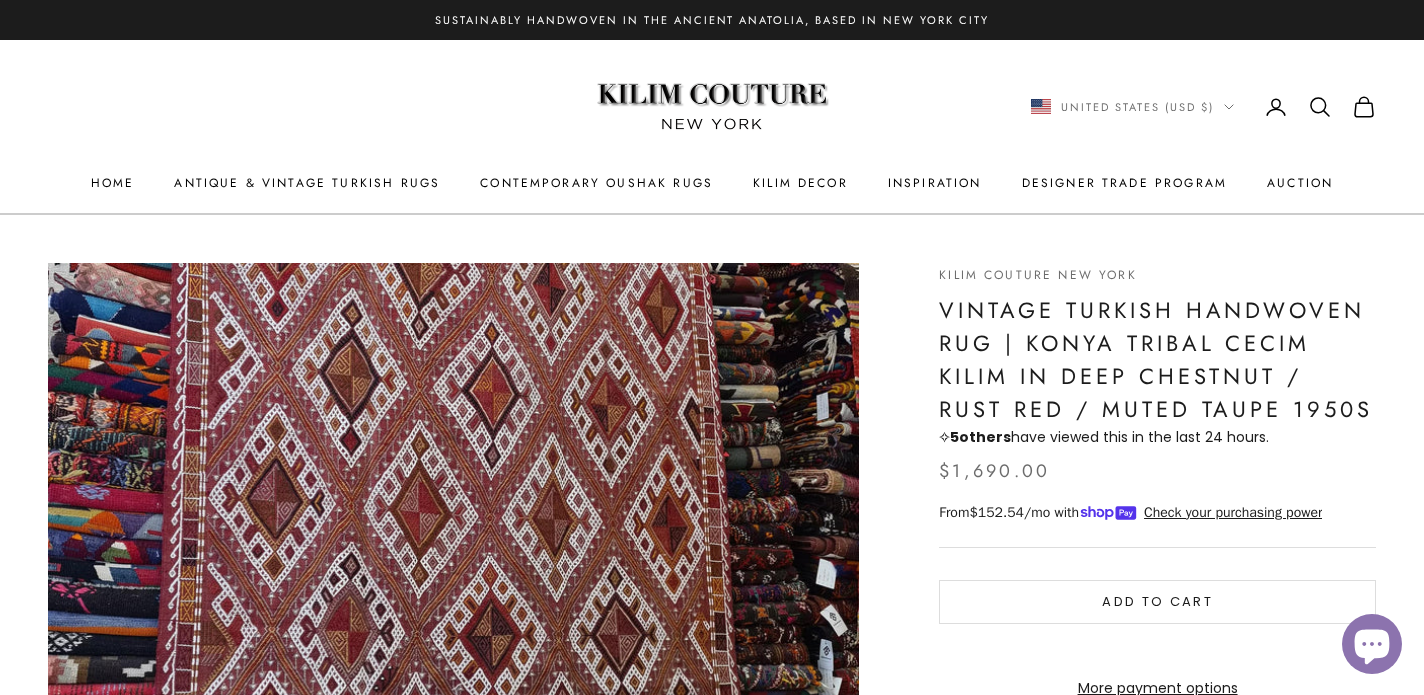 scroll, scrollTop: 0, scrollLeft: 0, axis: both 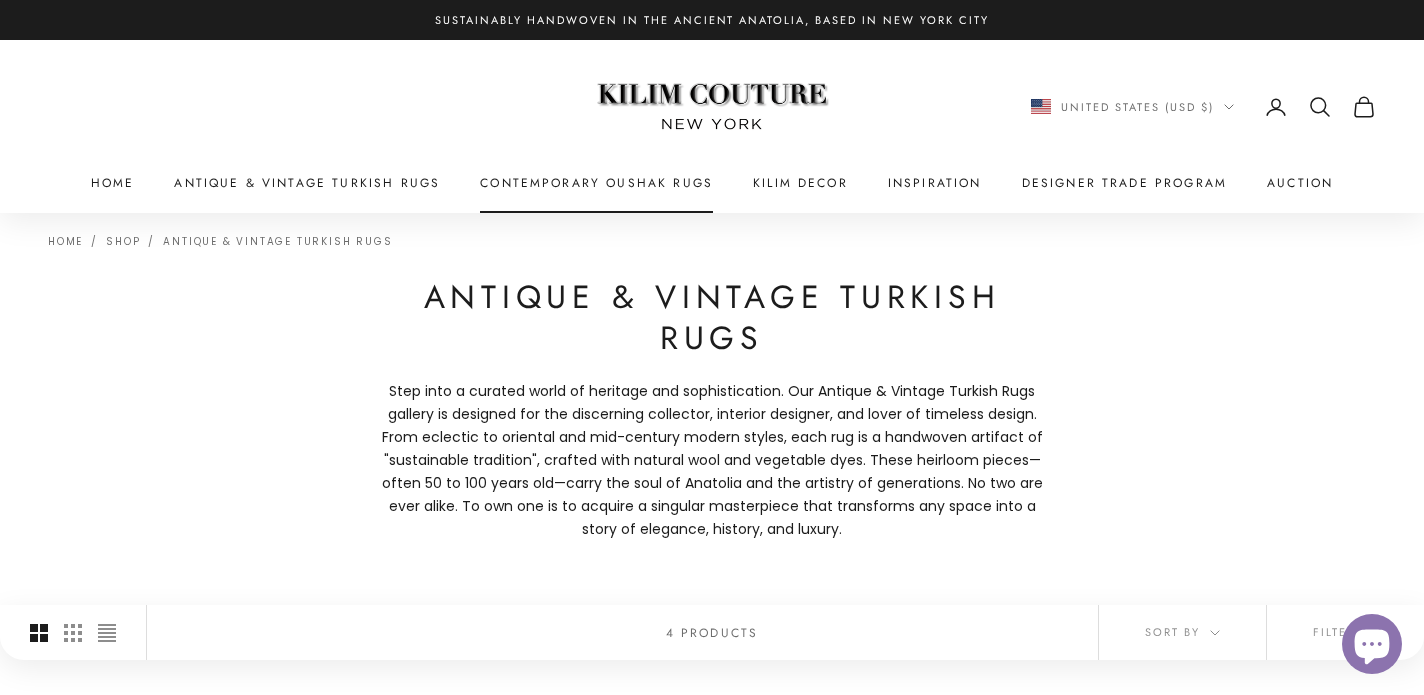 click on "Contemporary Oushak Rugs" at bounding box center (596, 183) 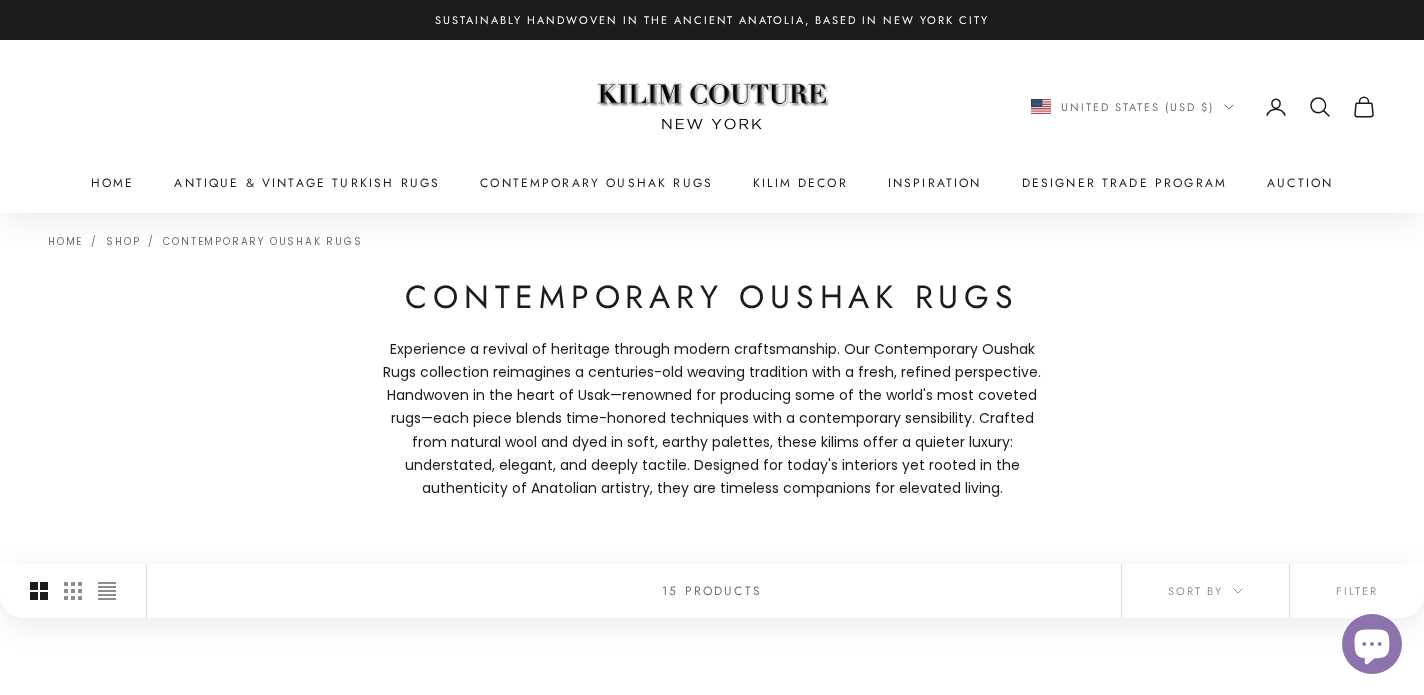 scroll, scrollTop: 0, scrollLeft: 0, axis: both 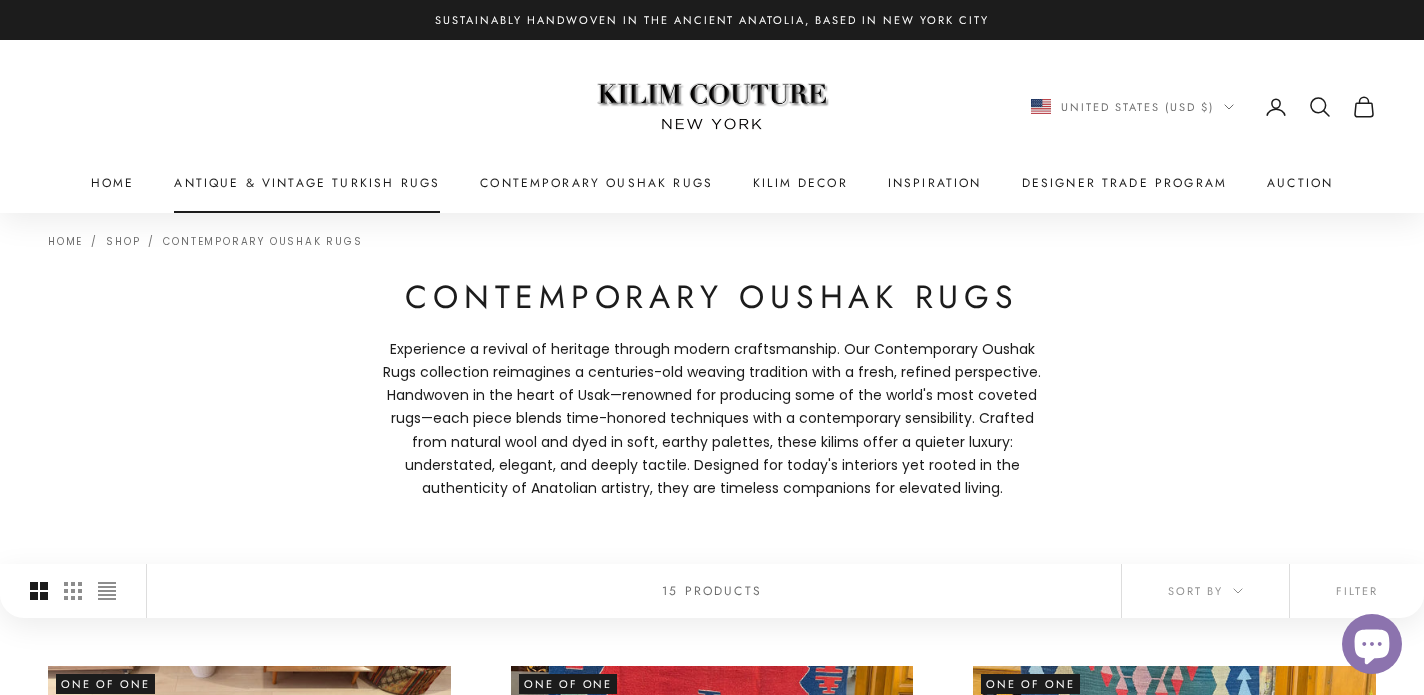 click on "Antique & Vintage Turkish Rugs" at bounding box center [307, 183] 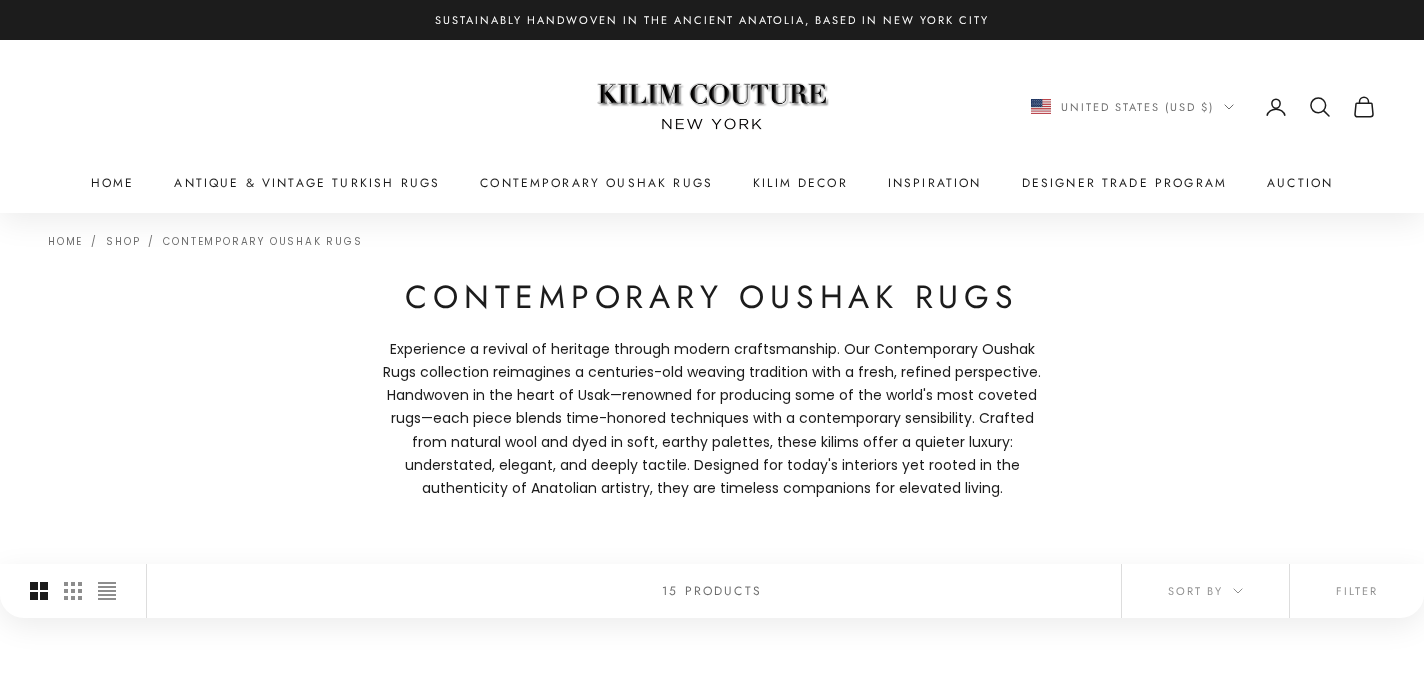 scroll, scrollTop: 0, scrollLeft: 0, axis: both 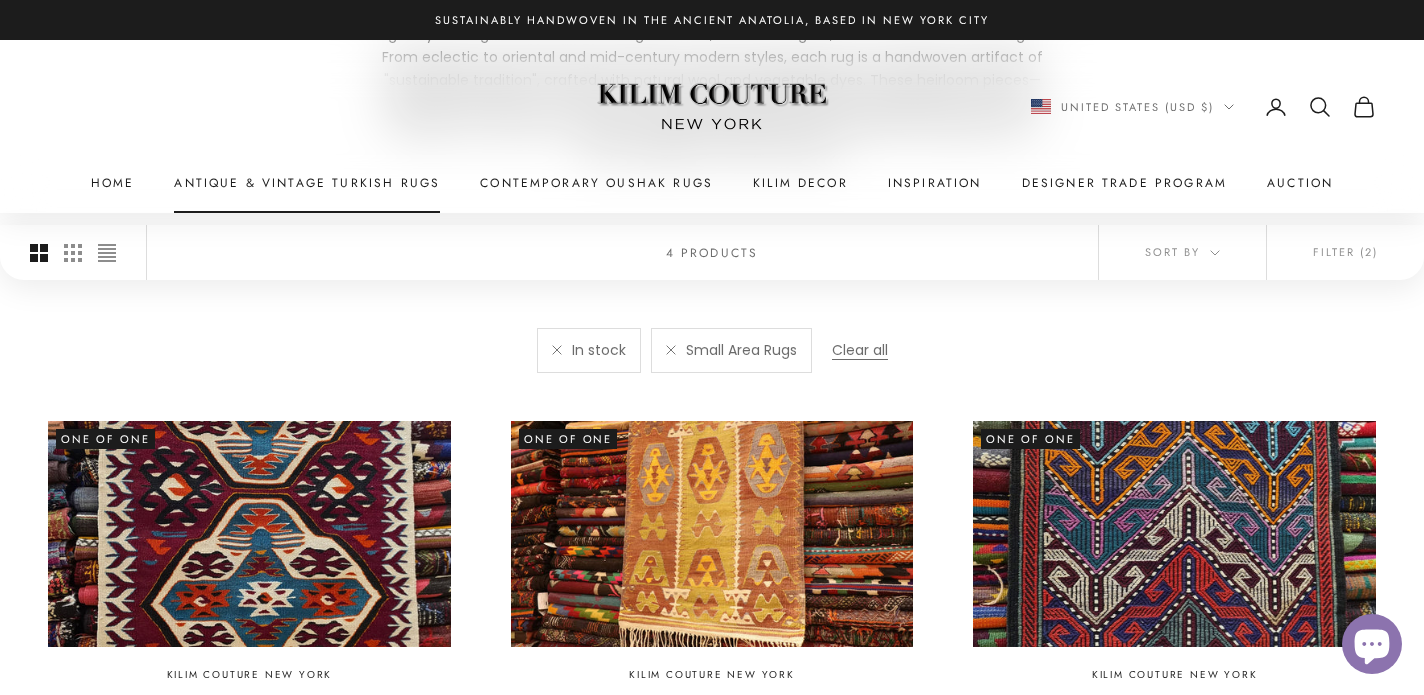 click on "Antique & Vintage Turkish Rugs" at bounding box center [307, 183] 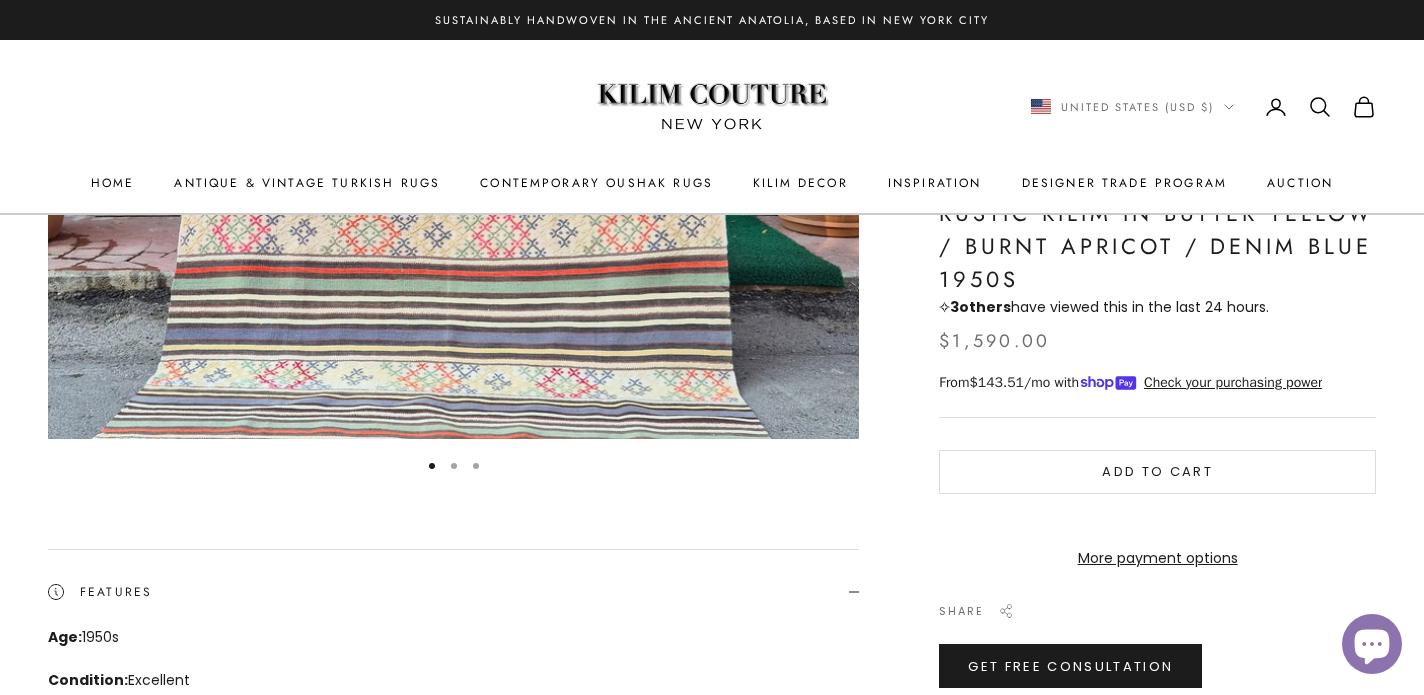 scroll, scrollTop: 0, scrollLeft: 0, axis: both 